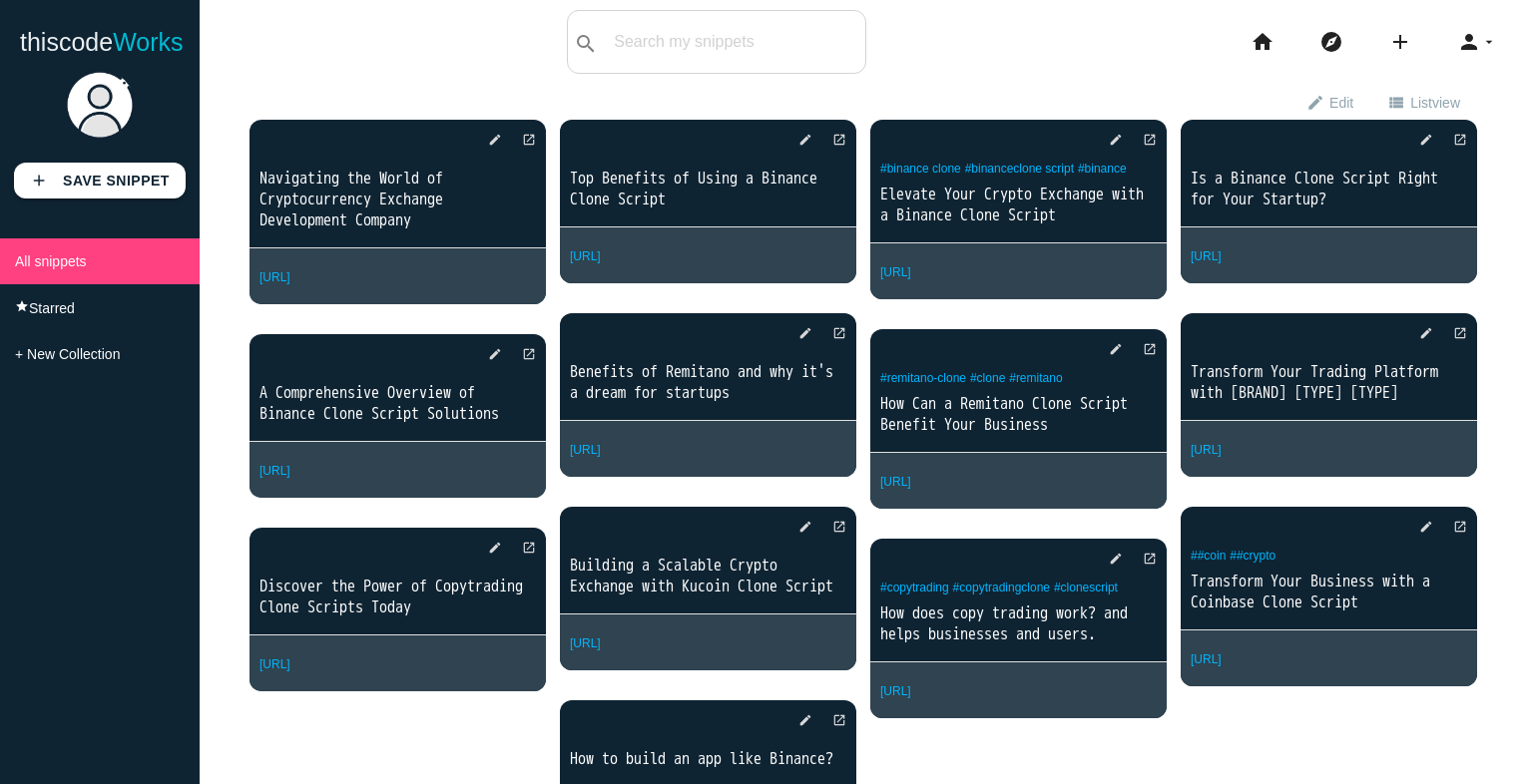 scroll, scrollTop: 0, scrollLeft: 0, axis: both 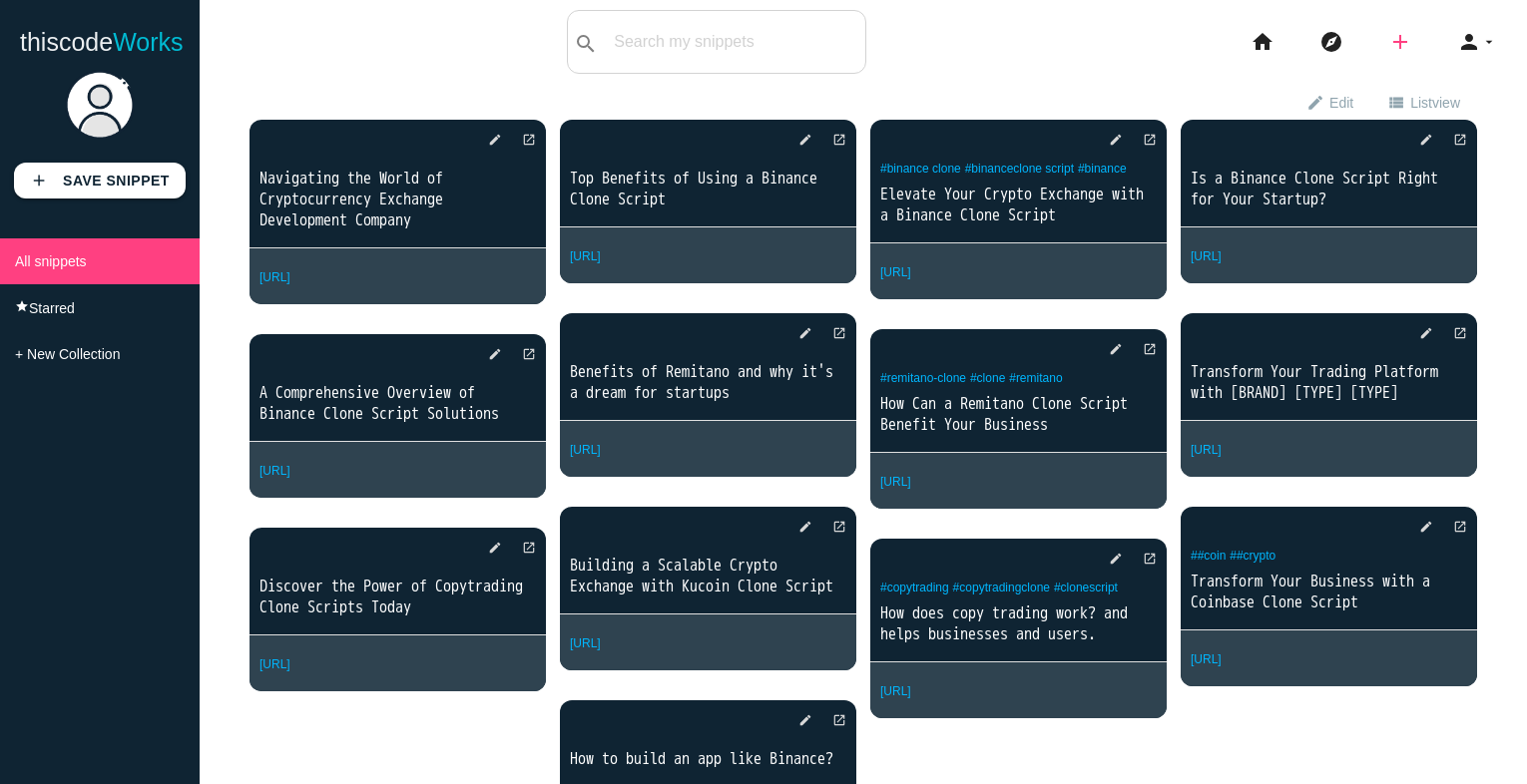 click on "add" at bounding box center [1400, 42] 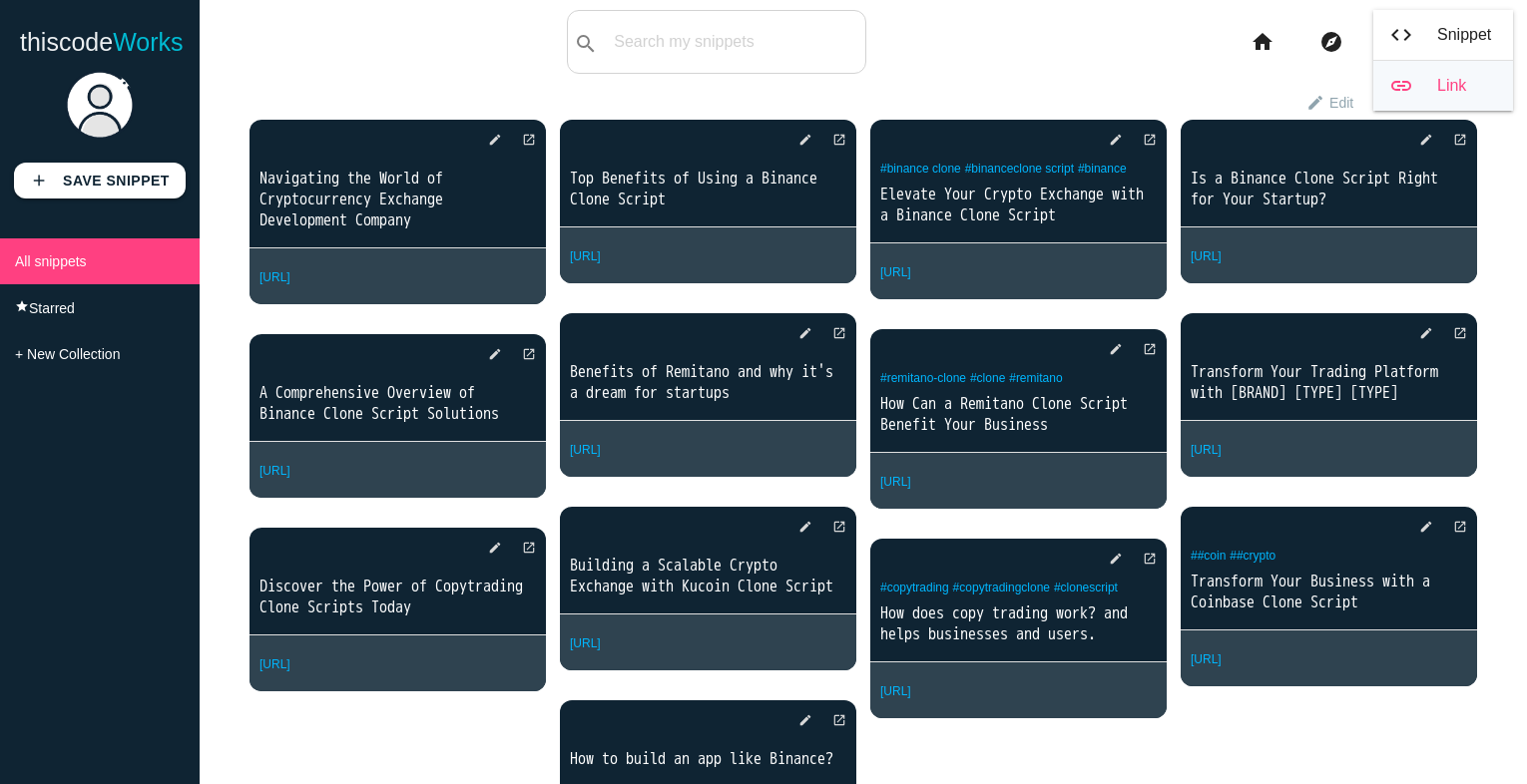 click on "link Link" at bounding box center (1443, 86) 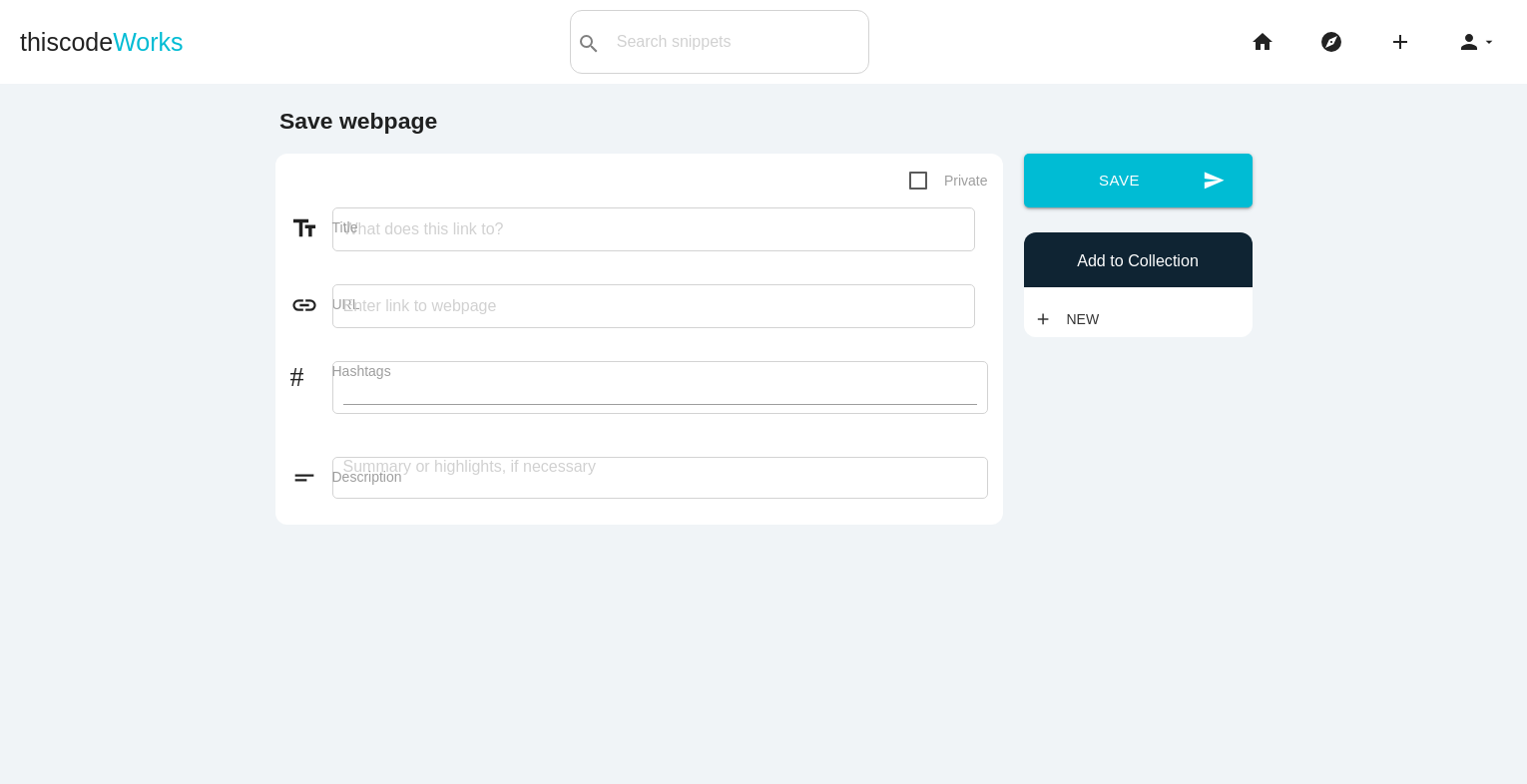 scroll, scrollTop: 0, scrollLeft: 0, axis: both 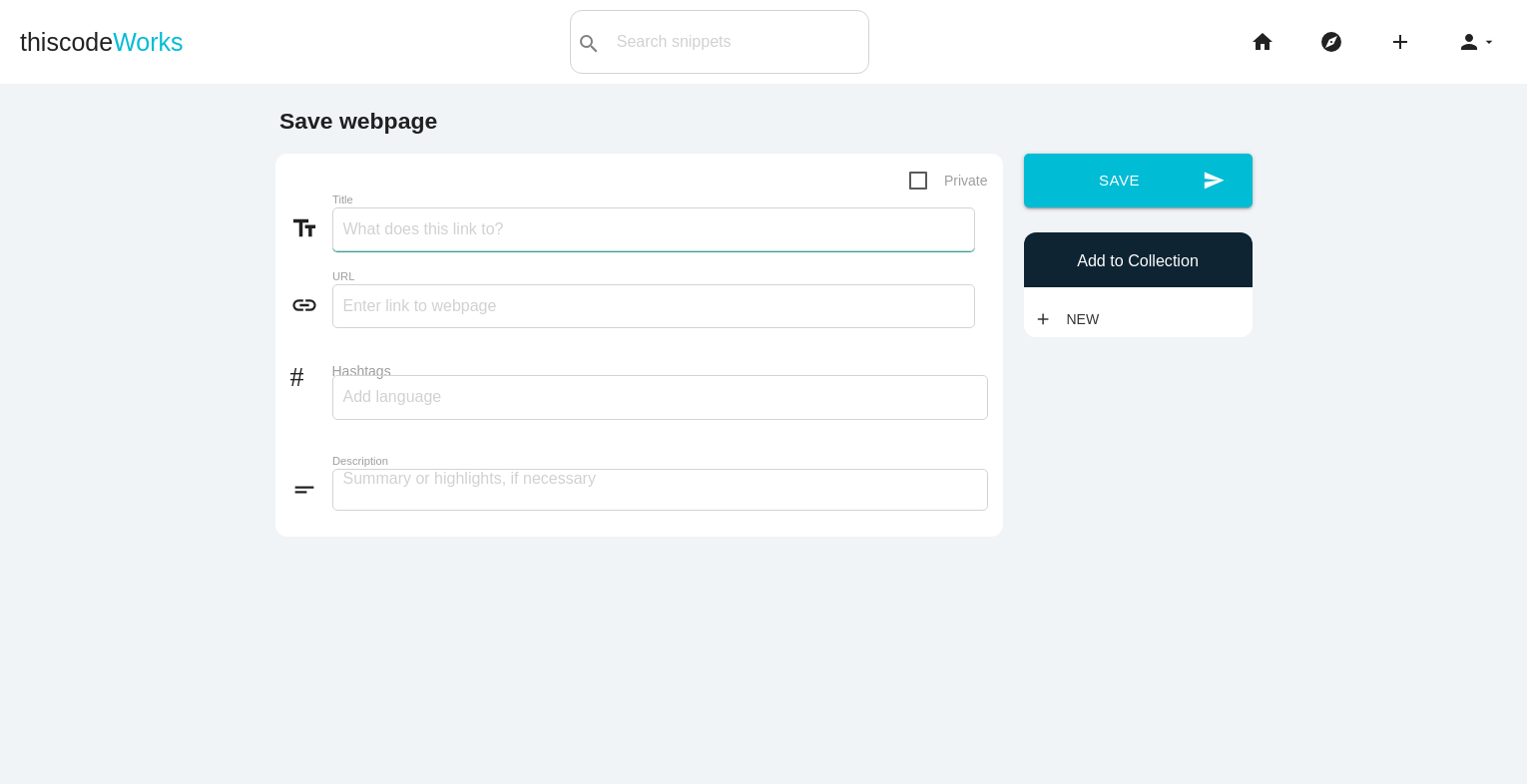 click on "Title" at bounding box center [654, 229] 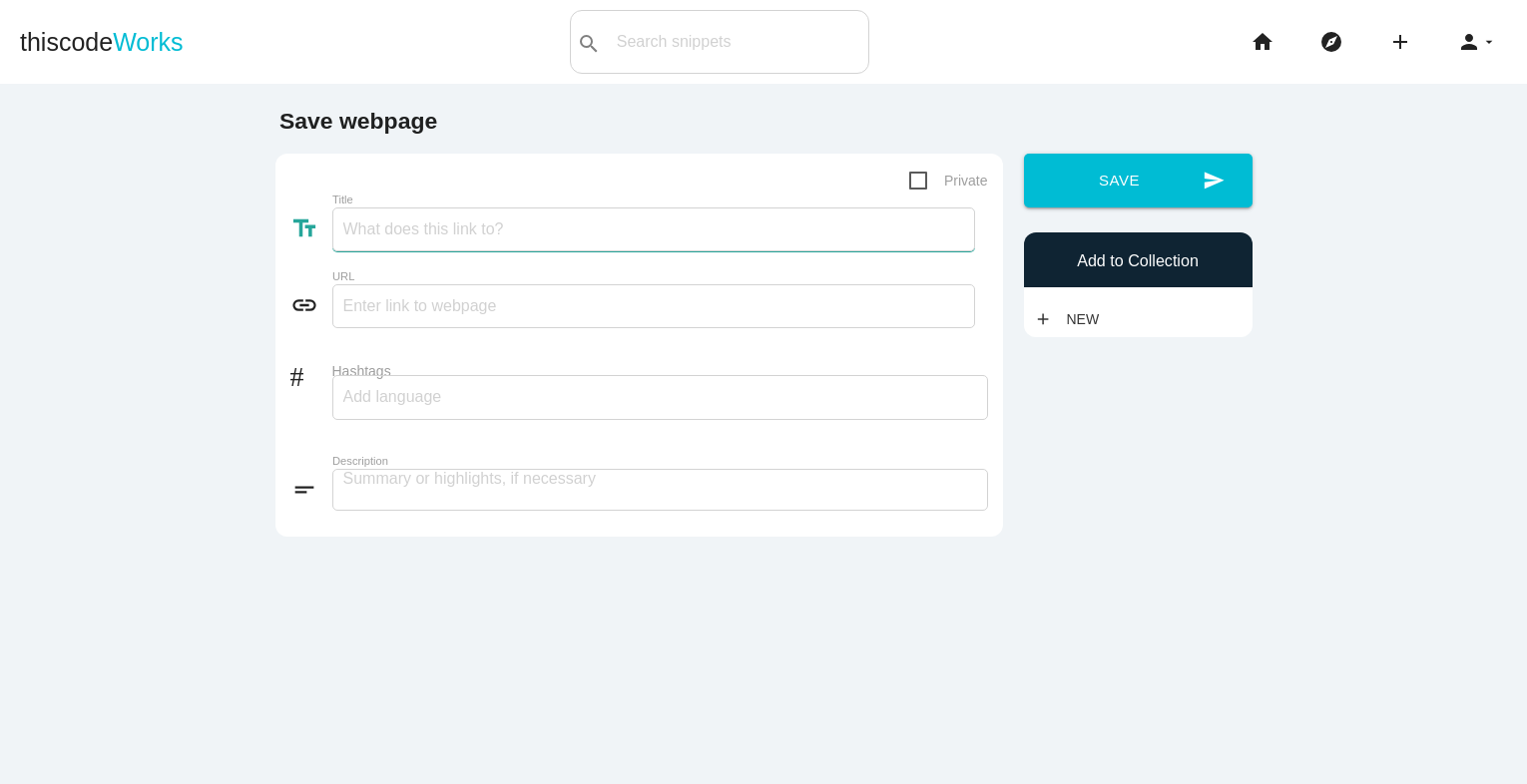 paste on "Transforming the Future of Finance: Cryptocurrency Exchange Development Company" 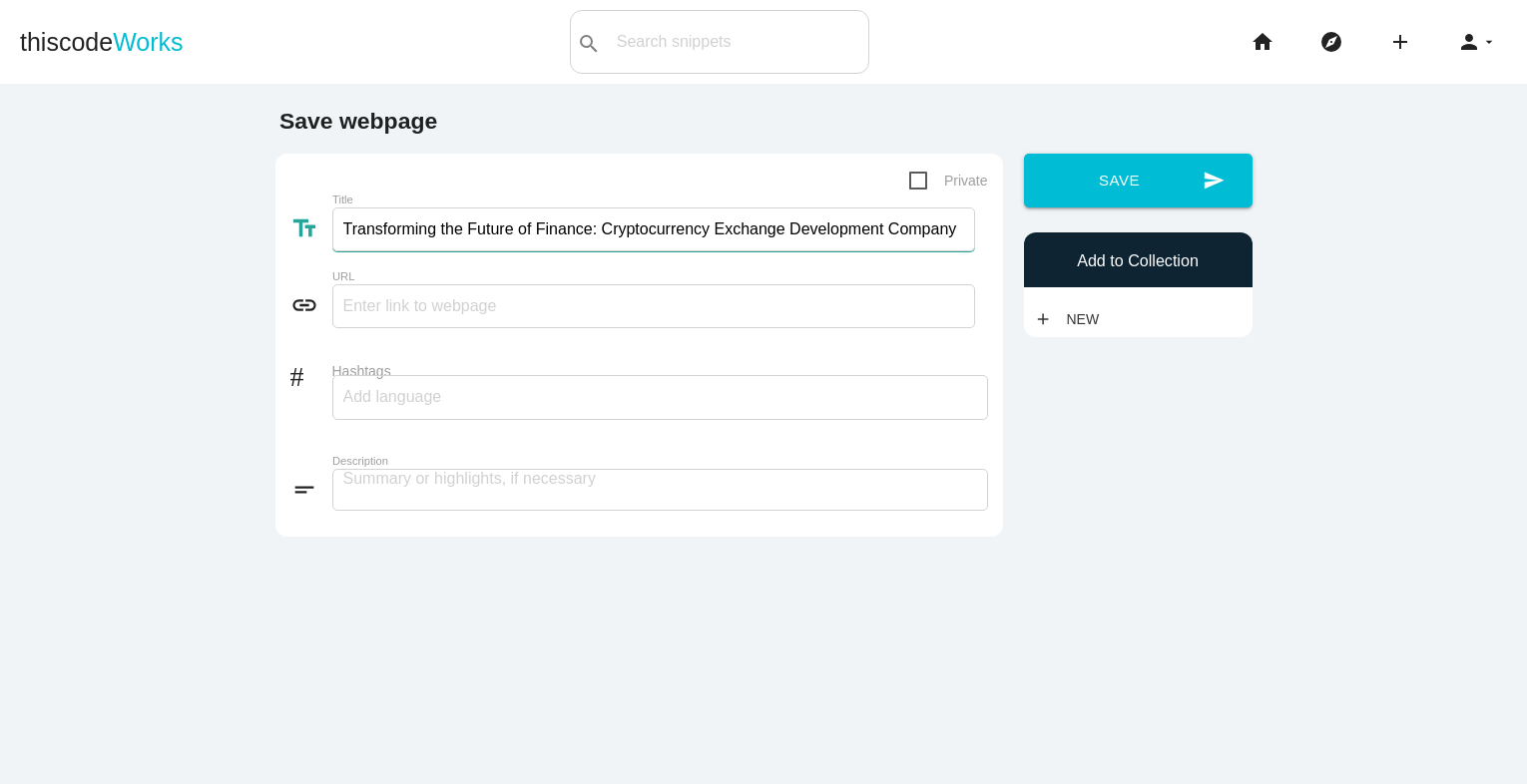 type on "Transforming the Future of Finance: Cryptocurrency Exchange Development Company" 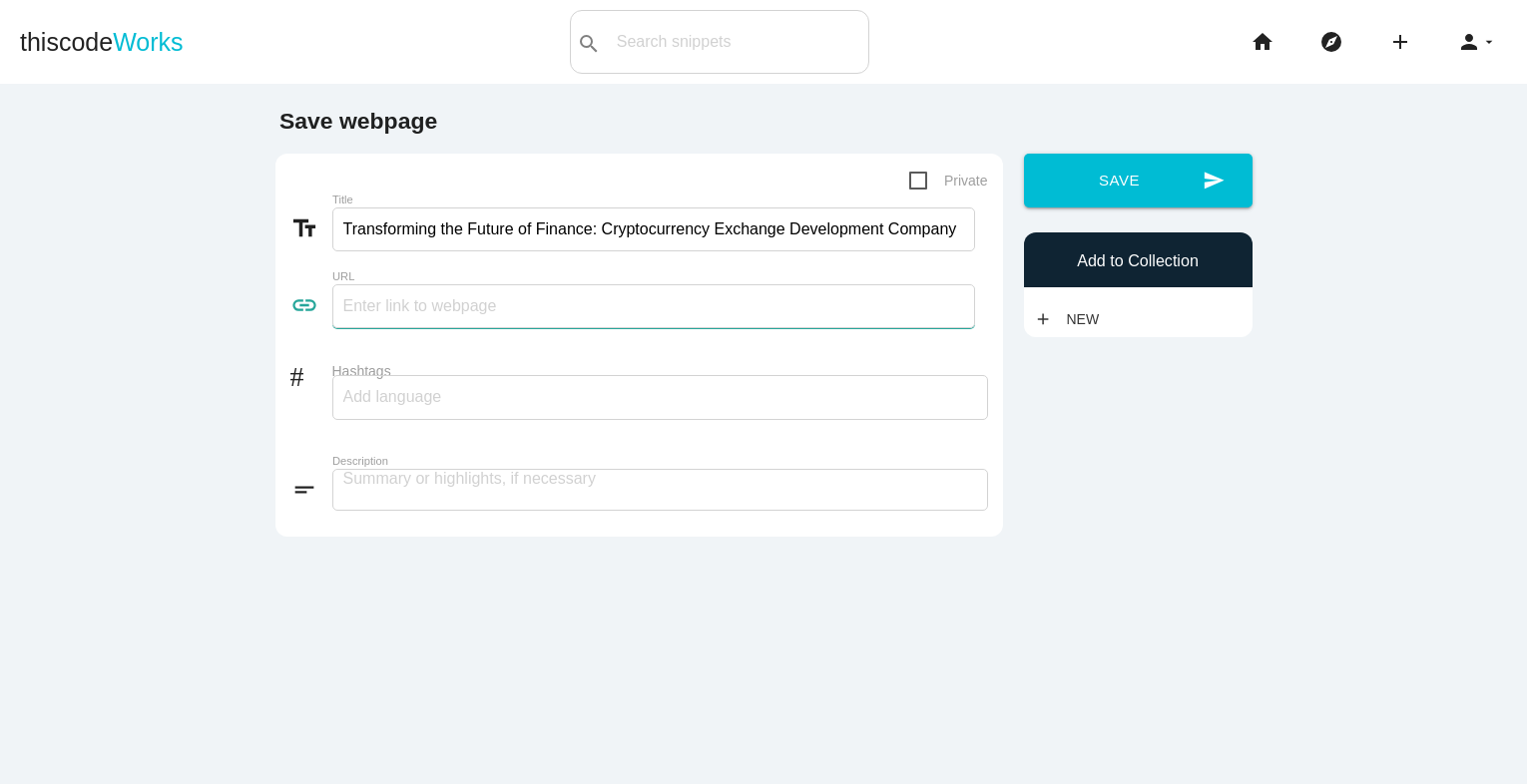 click at bounding box center (654, 306) 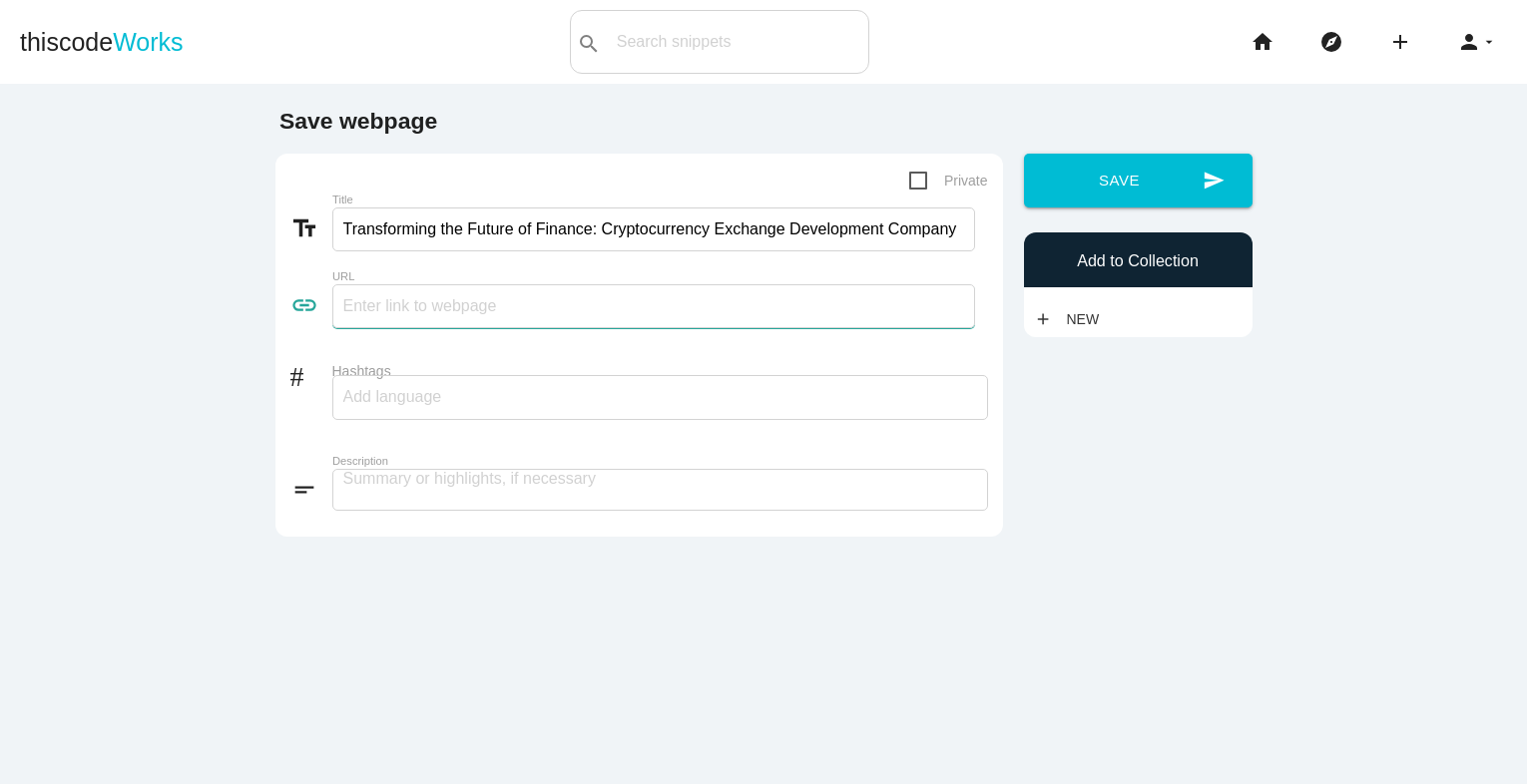 type on "https://www.trioangle.com/cryptocurrency-exchange-development-company/" 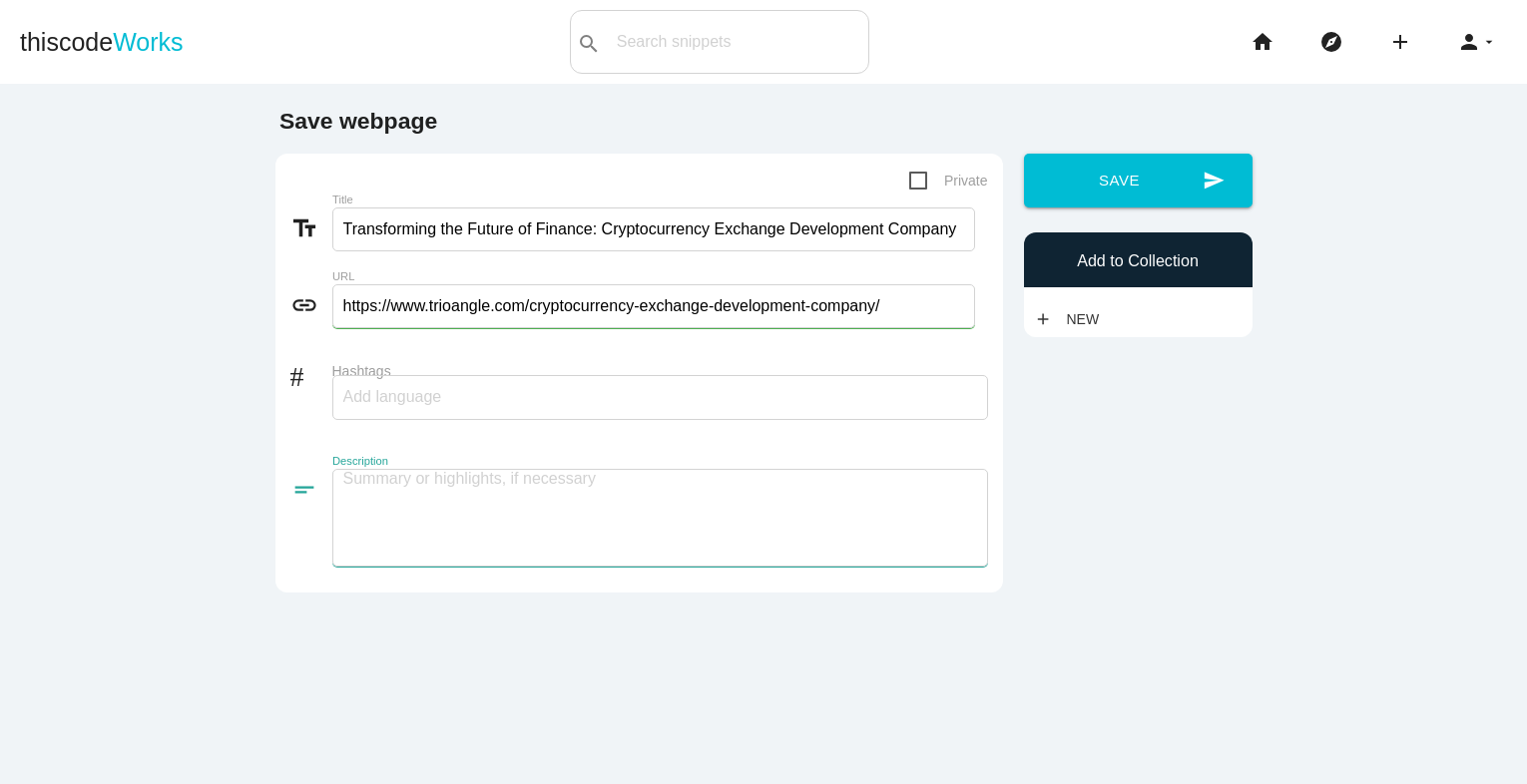 click at bounding box center [660, 518] 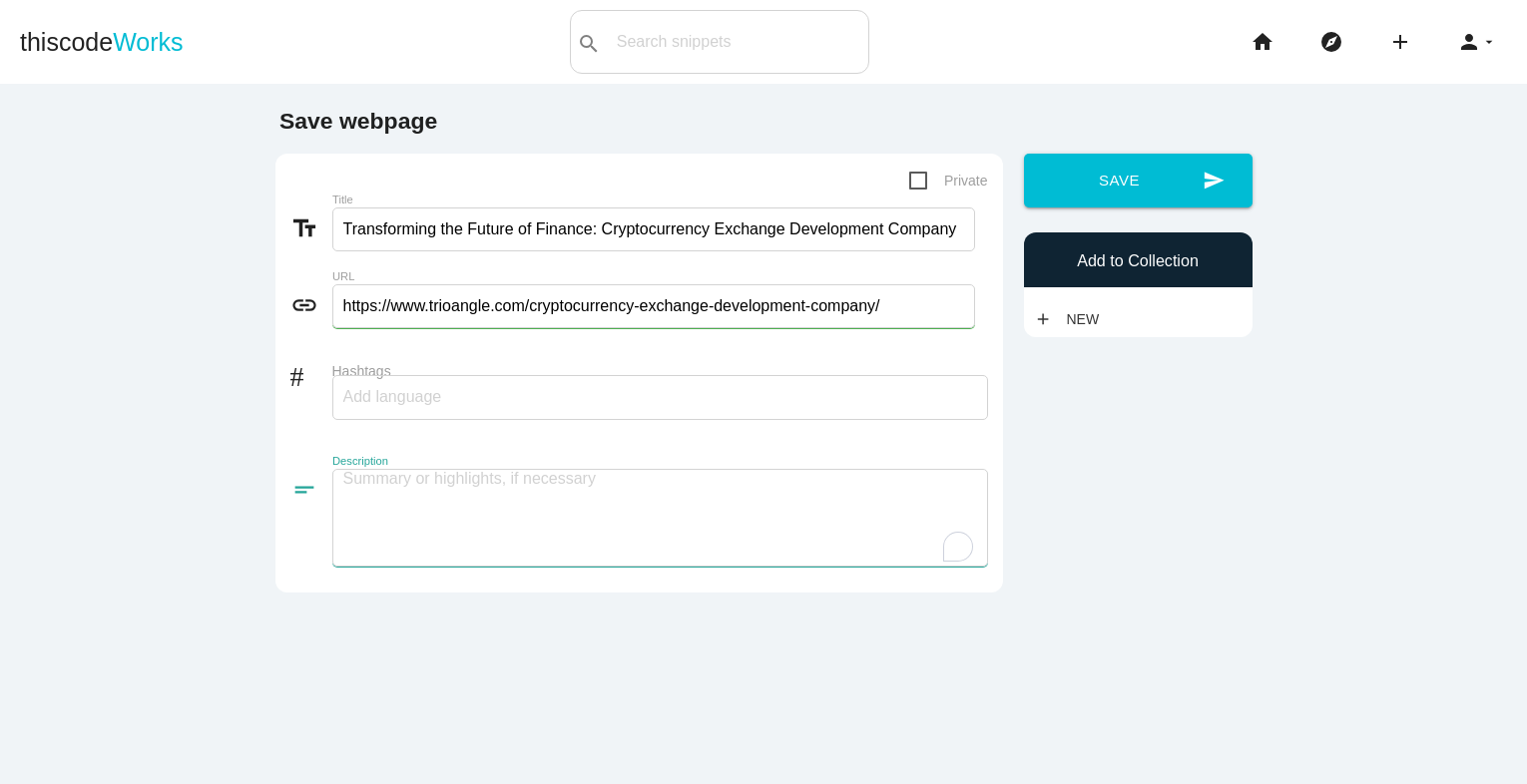paste on "Digital assets are quickly taking over the financial industry, and this development is creating intriguing new business prospects. The increasing need for safe, cutting-edge, and expandable bitcoin trading platforms is at the core of this change. In order to help entrepreneurs and businesses create robust exchange platforms that meet the demands of contemporary trading, a cryptocurrency exchange development company is essential. Comprehensive services, including platform architecture design, multi-currency wallet integration, liquidity solutions, KYC/AML compliance, and sophisticated trading features like margin and futures trading, are provided by a trustworthy cryptocurrency exchange development company. These services guarantee the exchange's competitiveness, compliance with industry laws, and functionality. Entering the cryptocurrency exchange sector can be quite rewarding for companies and entrepreneurs. As more people utilize digital currencies, there is an increasing need for reliable and easy-to-us..." 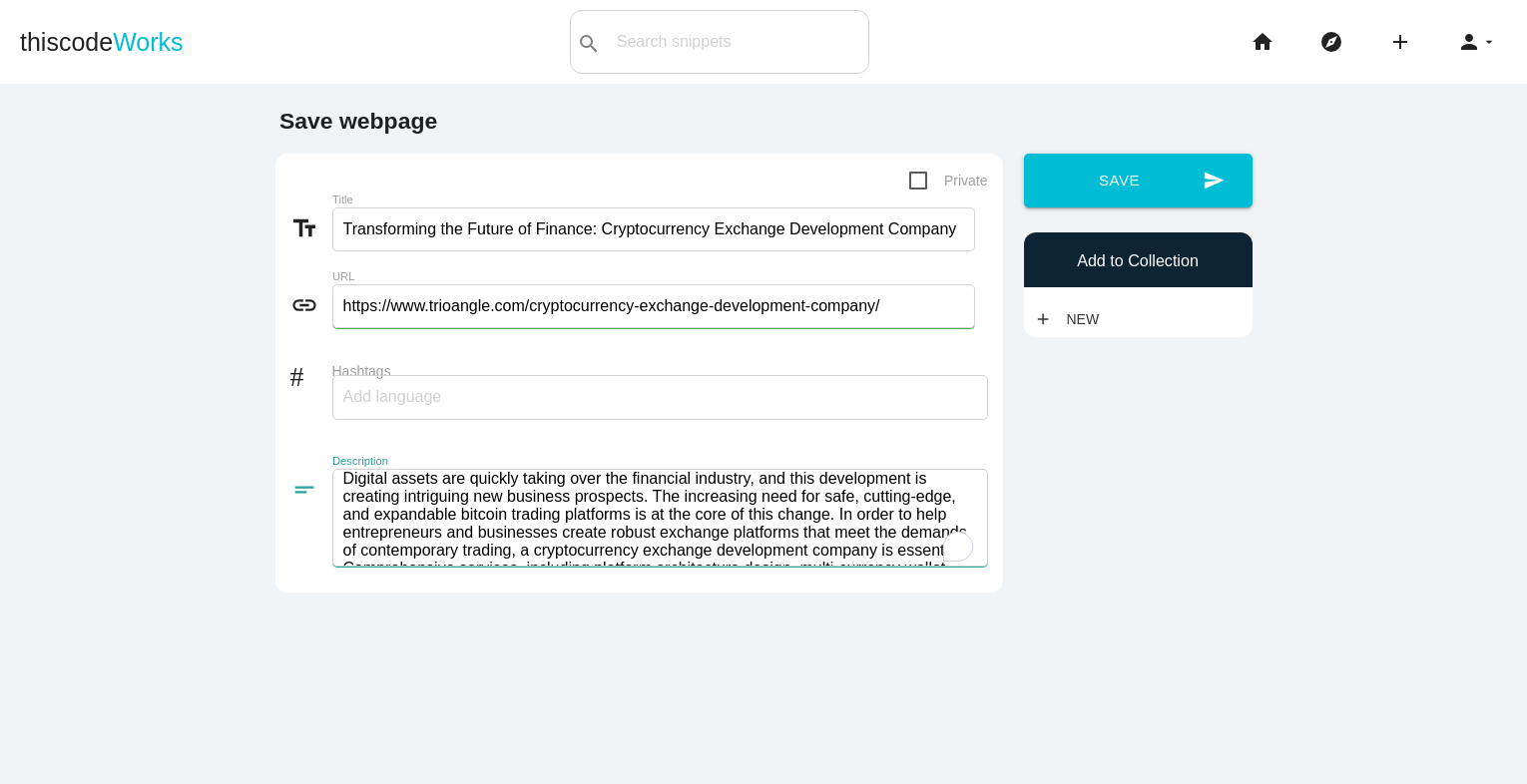 scroll, scrollTop: 317, scrollLeft: 0, axis: vertical 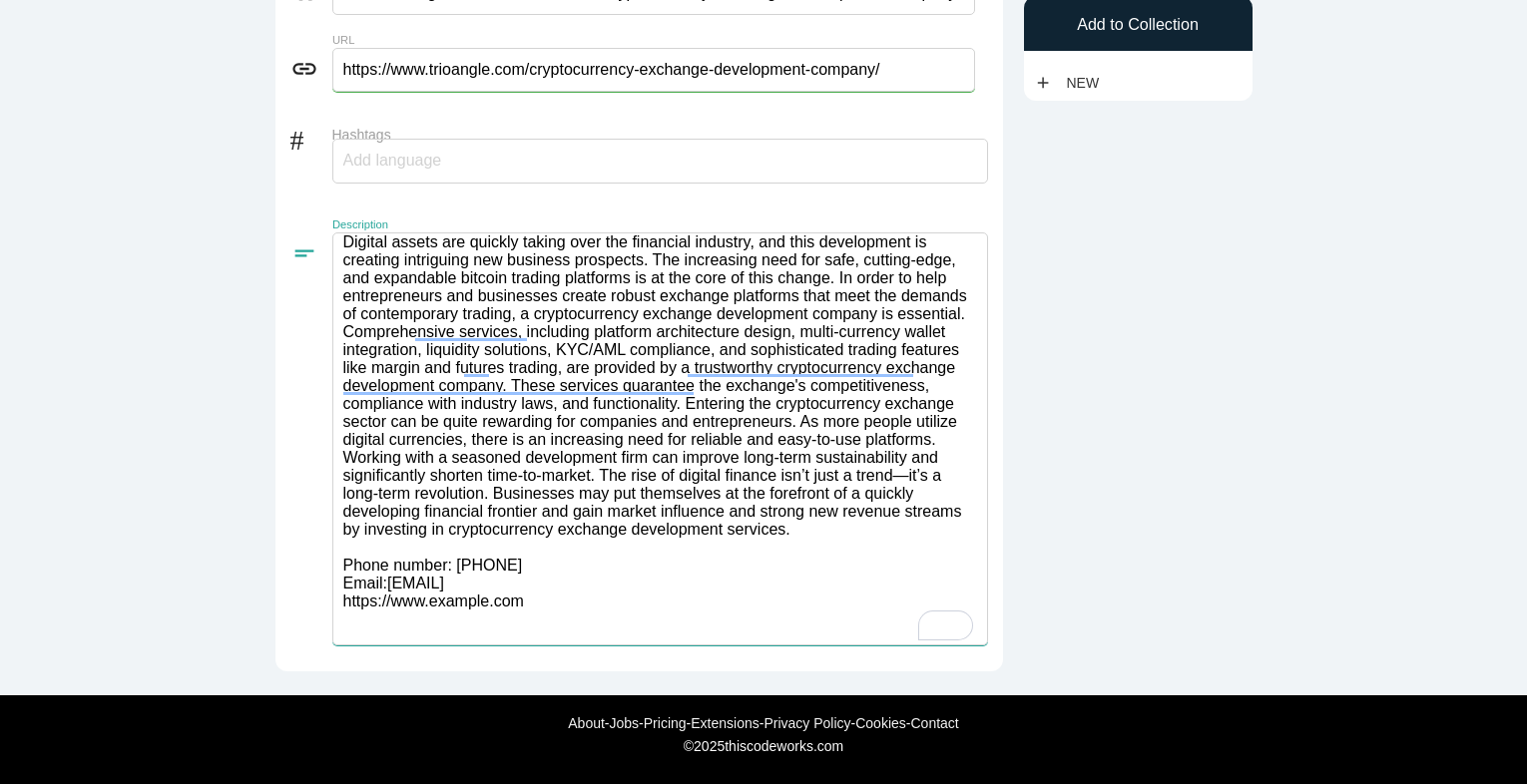 drag, startPoint x: 326, startPoint y: 612, endPoint x: 890, endPoint y: 626, distance: 564.1737 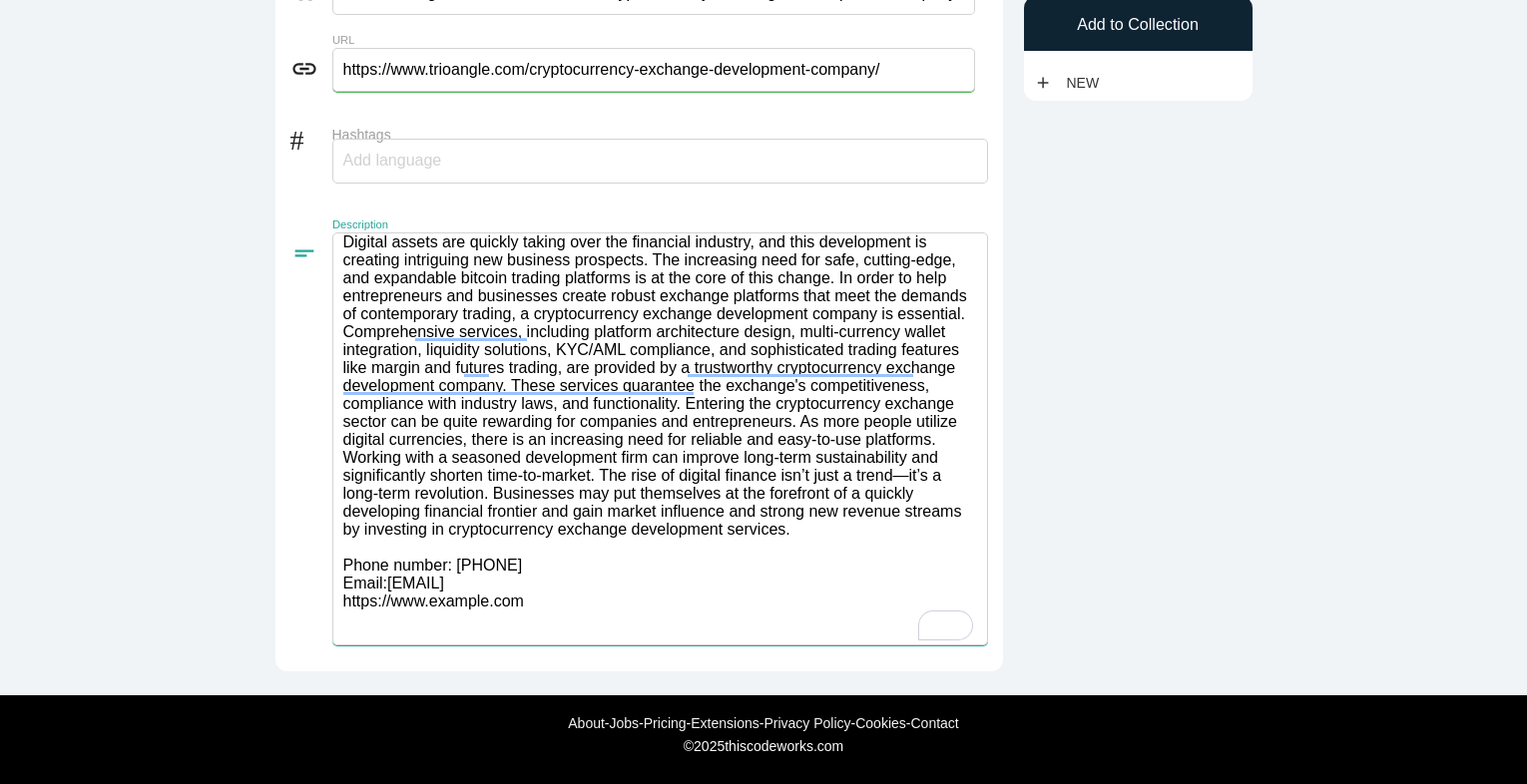 click at bounding box center (660, 439) 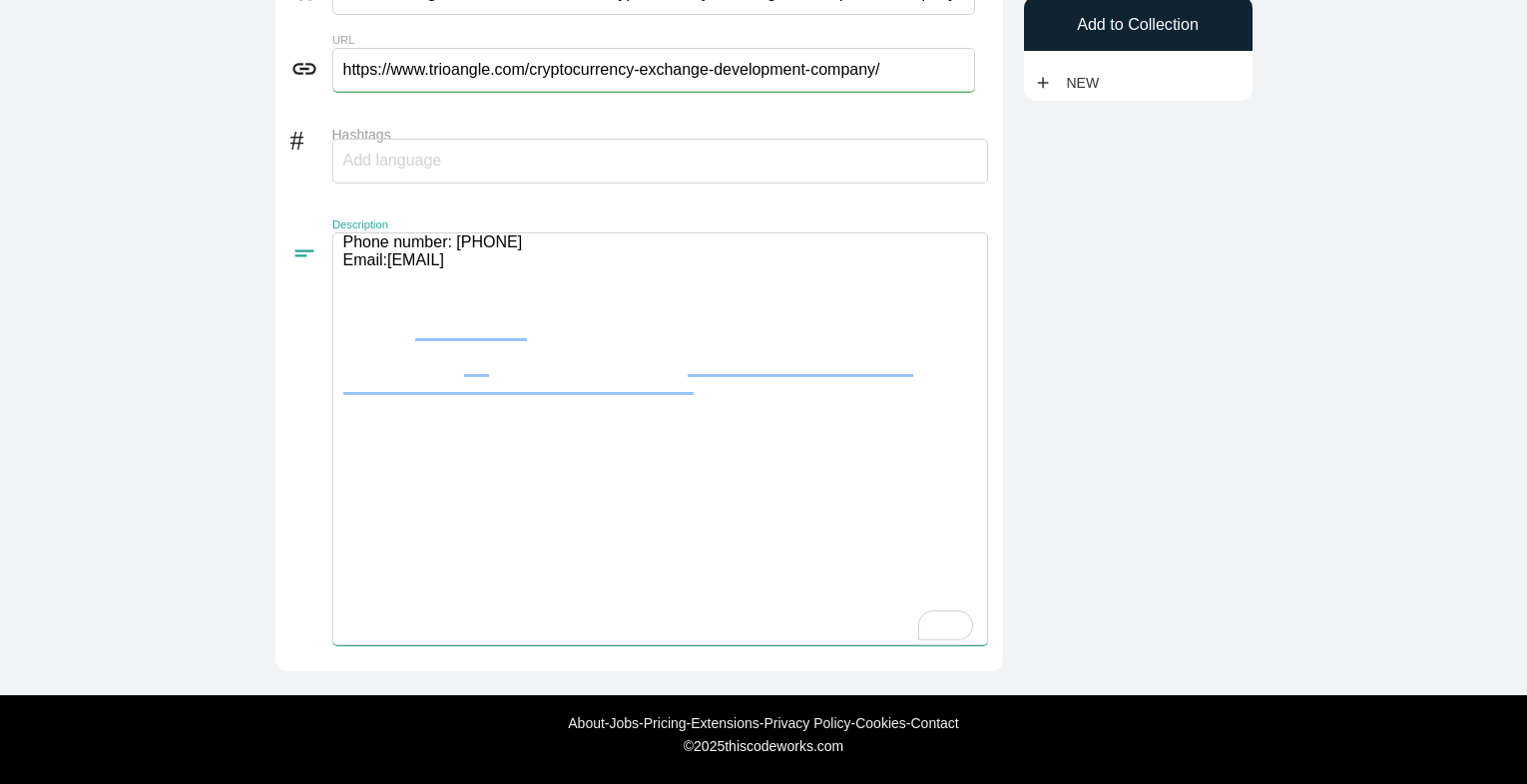 scroll, scrollTop: 0, scrollLeft: 0, axis: both 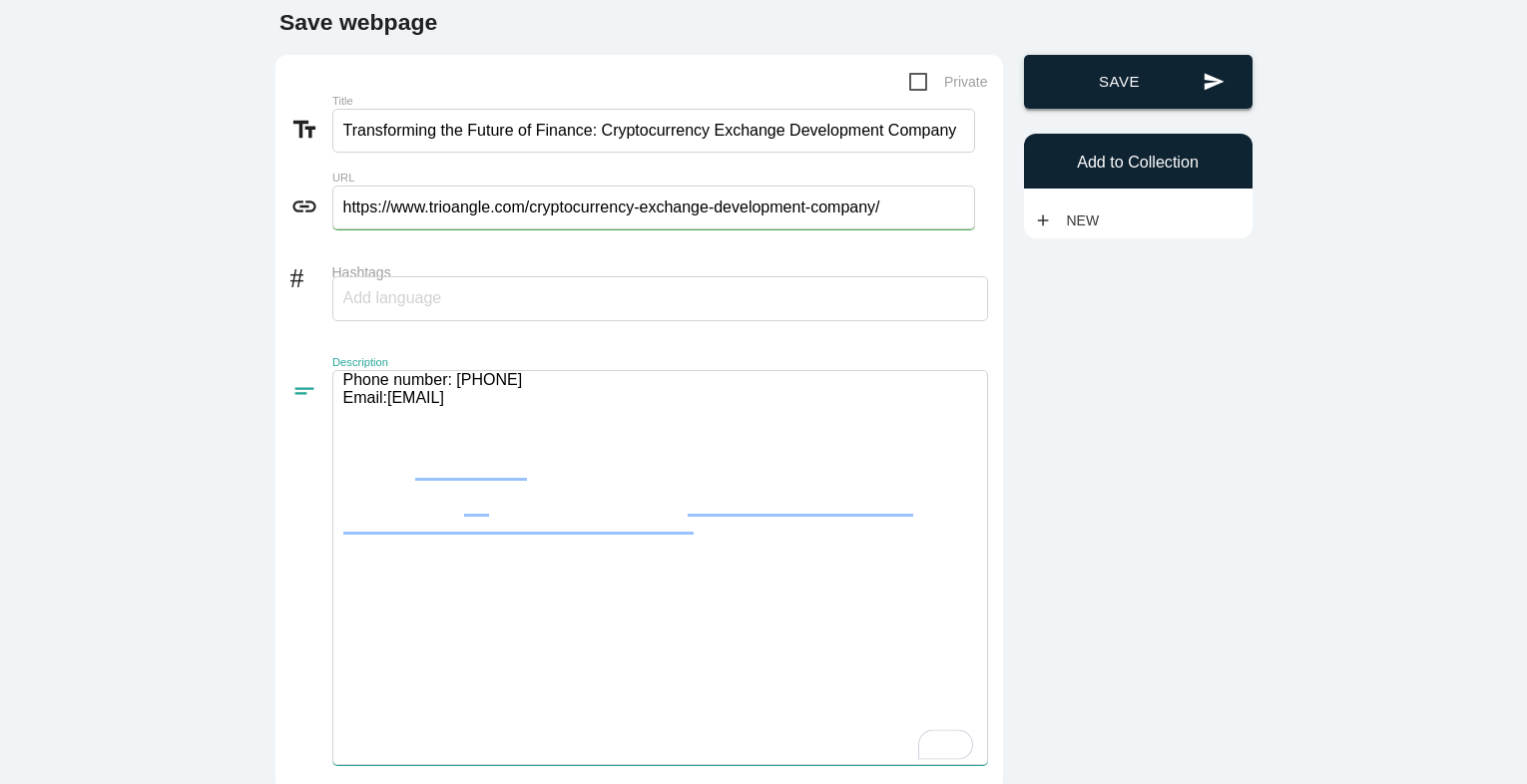 type on "Digital assets are quickly taking over the financial industry, and this development is creating intriguing new business prospects. The increasing need for safe, cutting-edge, and expandable bitcoin trading platforms is at the core of this change. In order to help entrepreneurs and businesses create robust exchange platforms that meet the demands of contemporary trading, a cryptocurrency exchange development company is essential. Comprehensive services, including platform architecture design, multi-currency wallet integration, liquidity solutions, KYC/AML compliance, and sophisticated trading features like margin and futures trading, are provided by a trustworthy cryptocurrency exchange development company. These services guarantee the exchange's competitiveness, compliance with industry laws, and functionality. Entering the cryptocurrency exchange sector can be quite rewarding for companies and entrepreneurs. As more people utilize digital currencies, there is an increasing need for reliable and easy-to-us..." 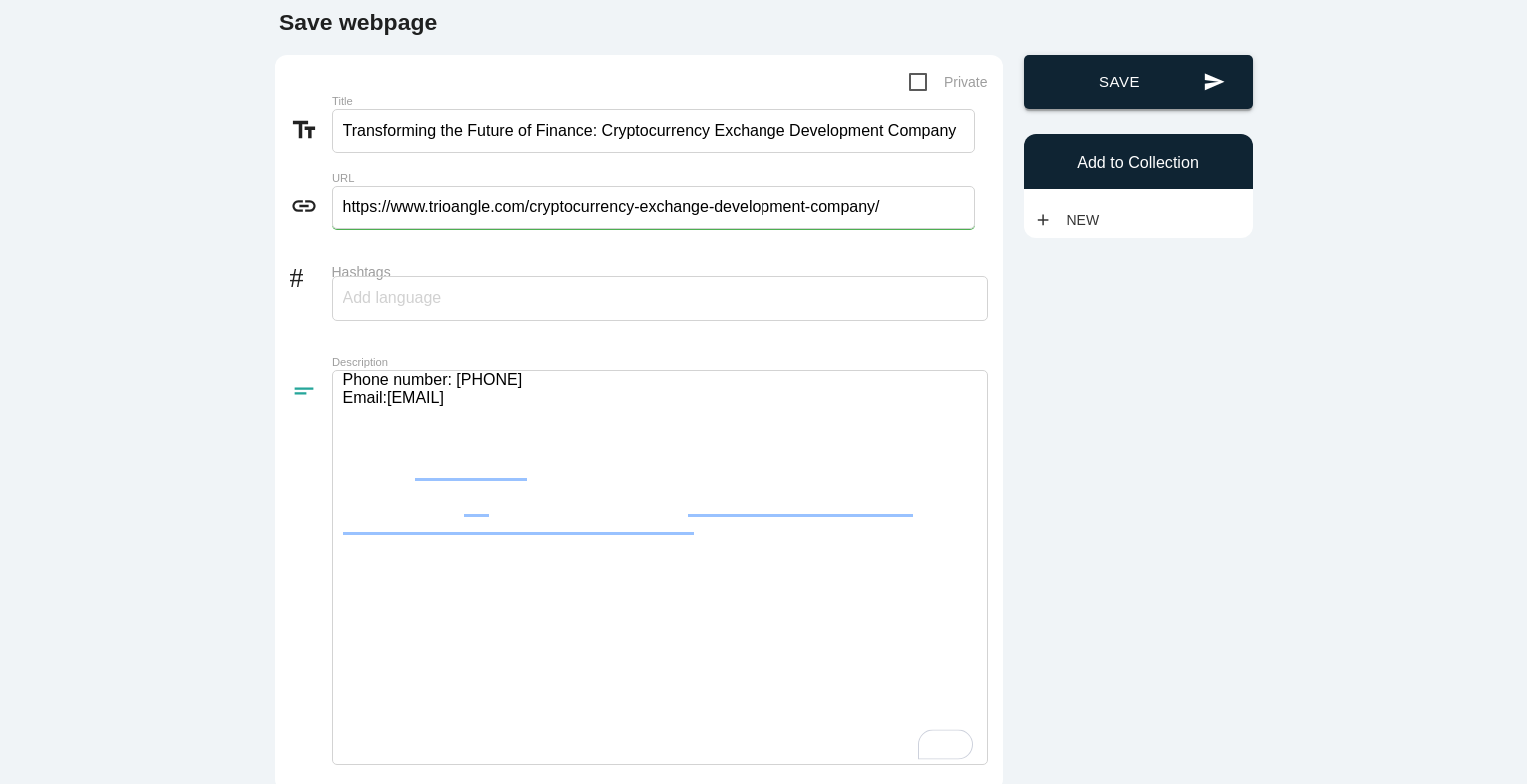 click on "send Save" at bounding box center (1138, 82) 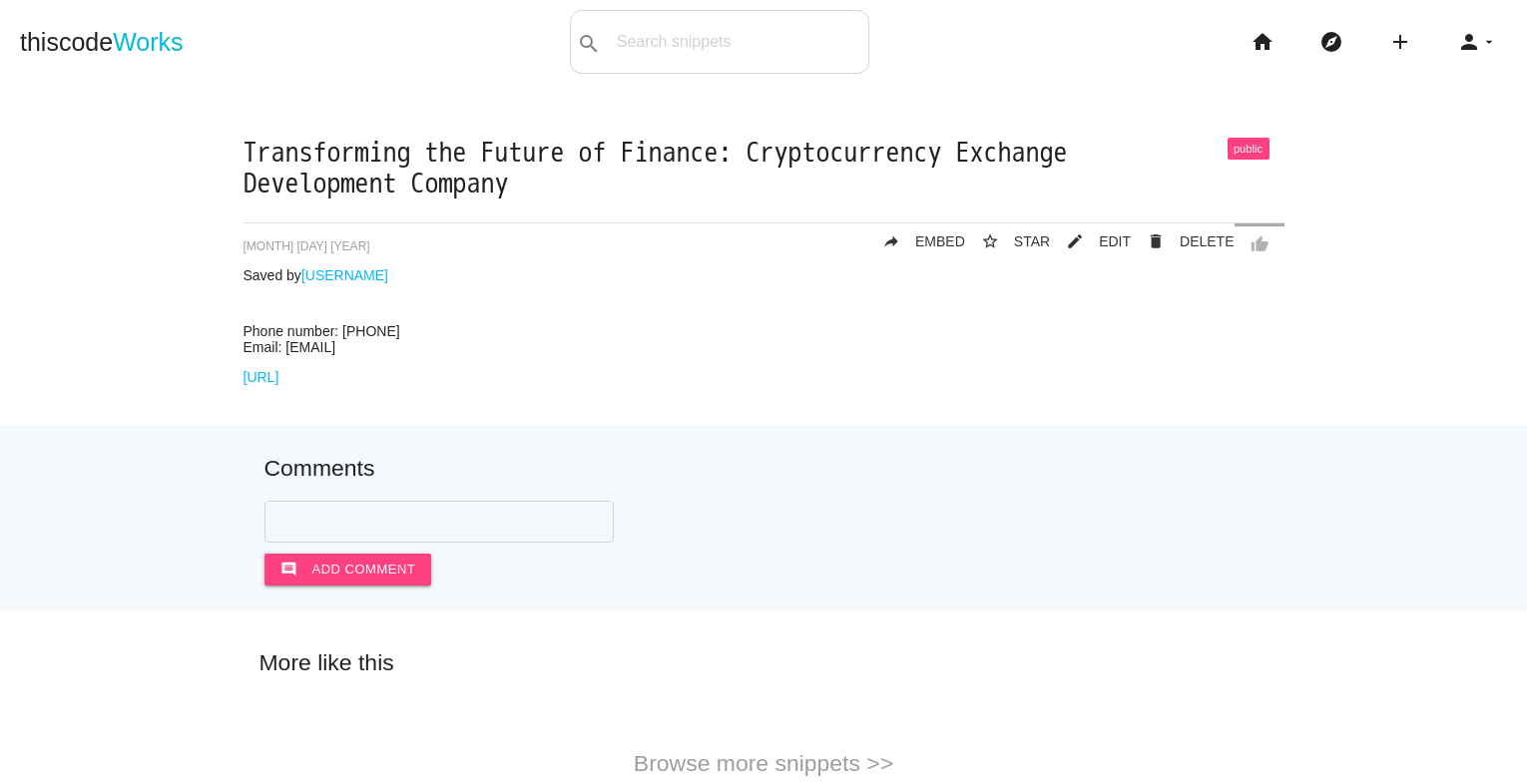 scroll, scrollTop: 0, scrollLeft: 0, axis: both 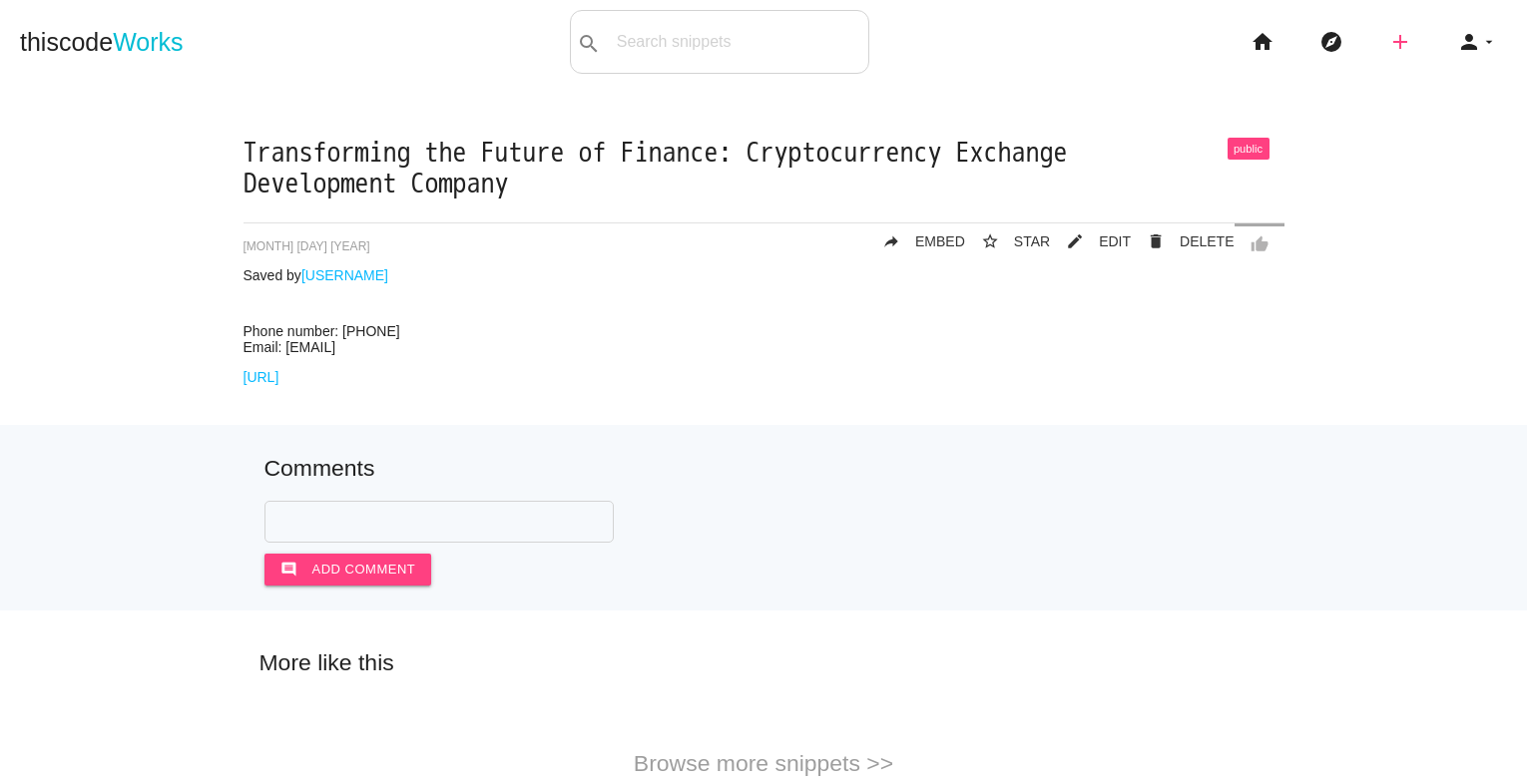click on "add" at bounding box center [1400, 42] 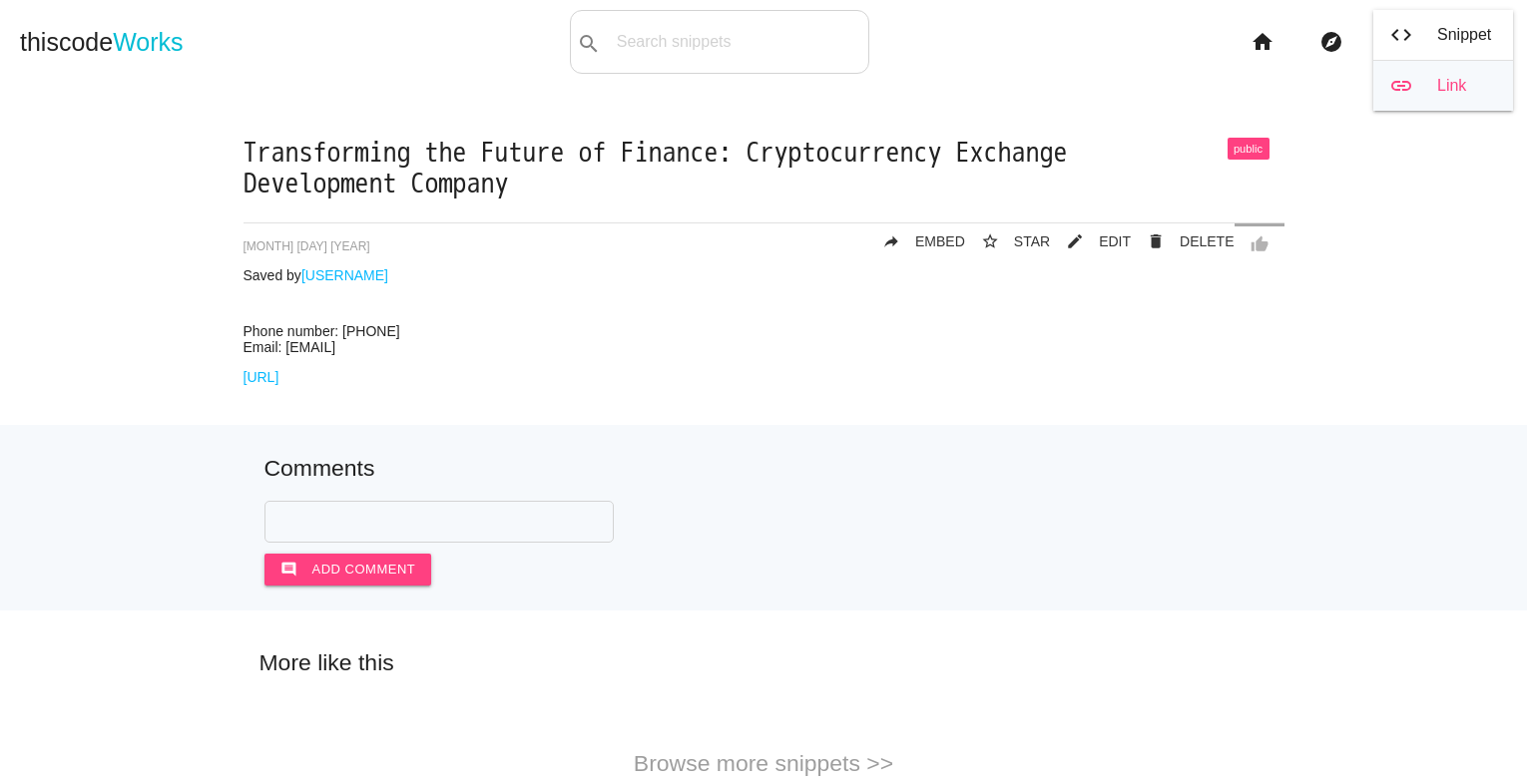 click on "link Link" at bounding box center [1443, 86] 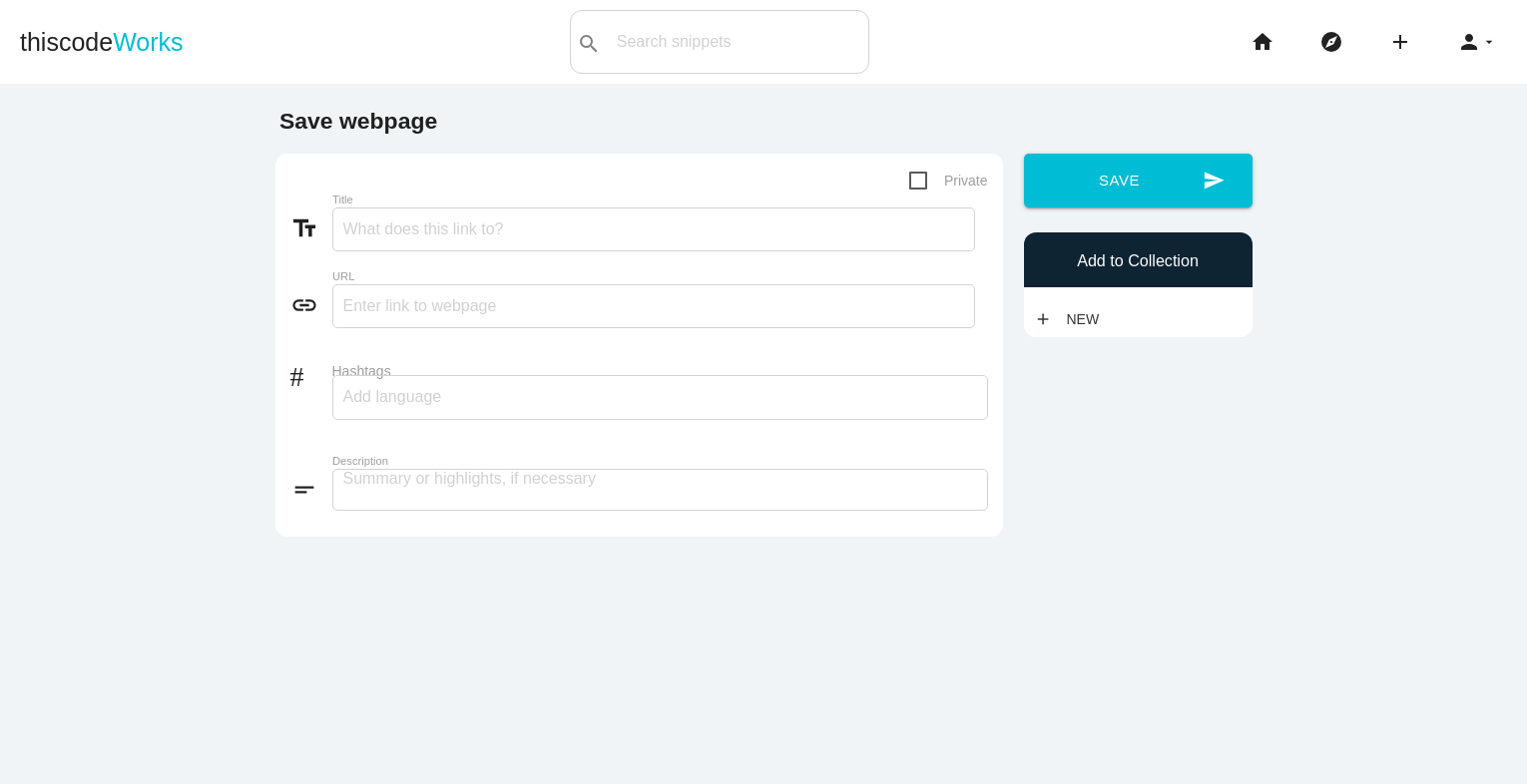scroll, scrollTop: 0, scrollLeft: 0, axis: both 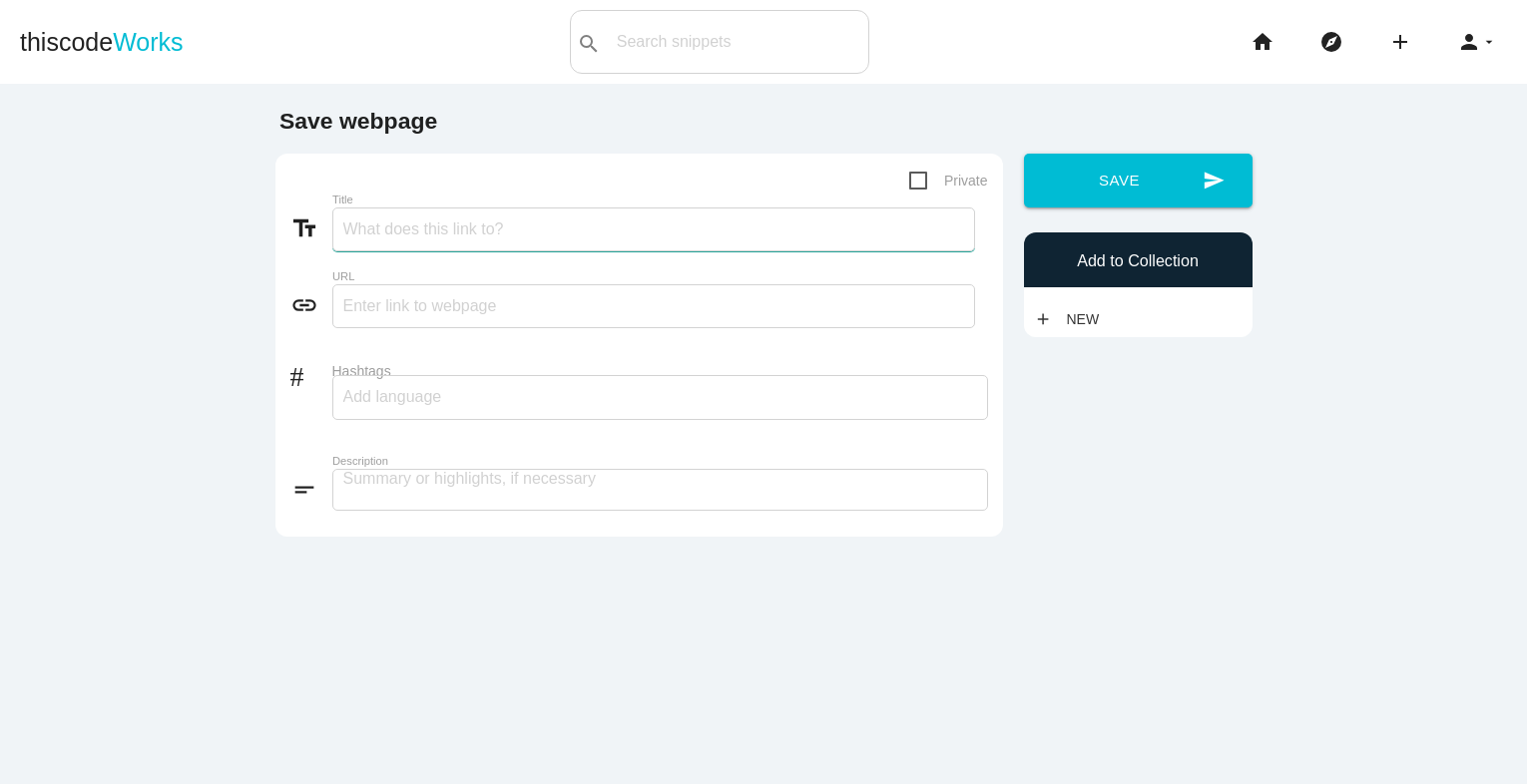 click on "Title" at bounding box center (654, 229) 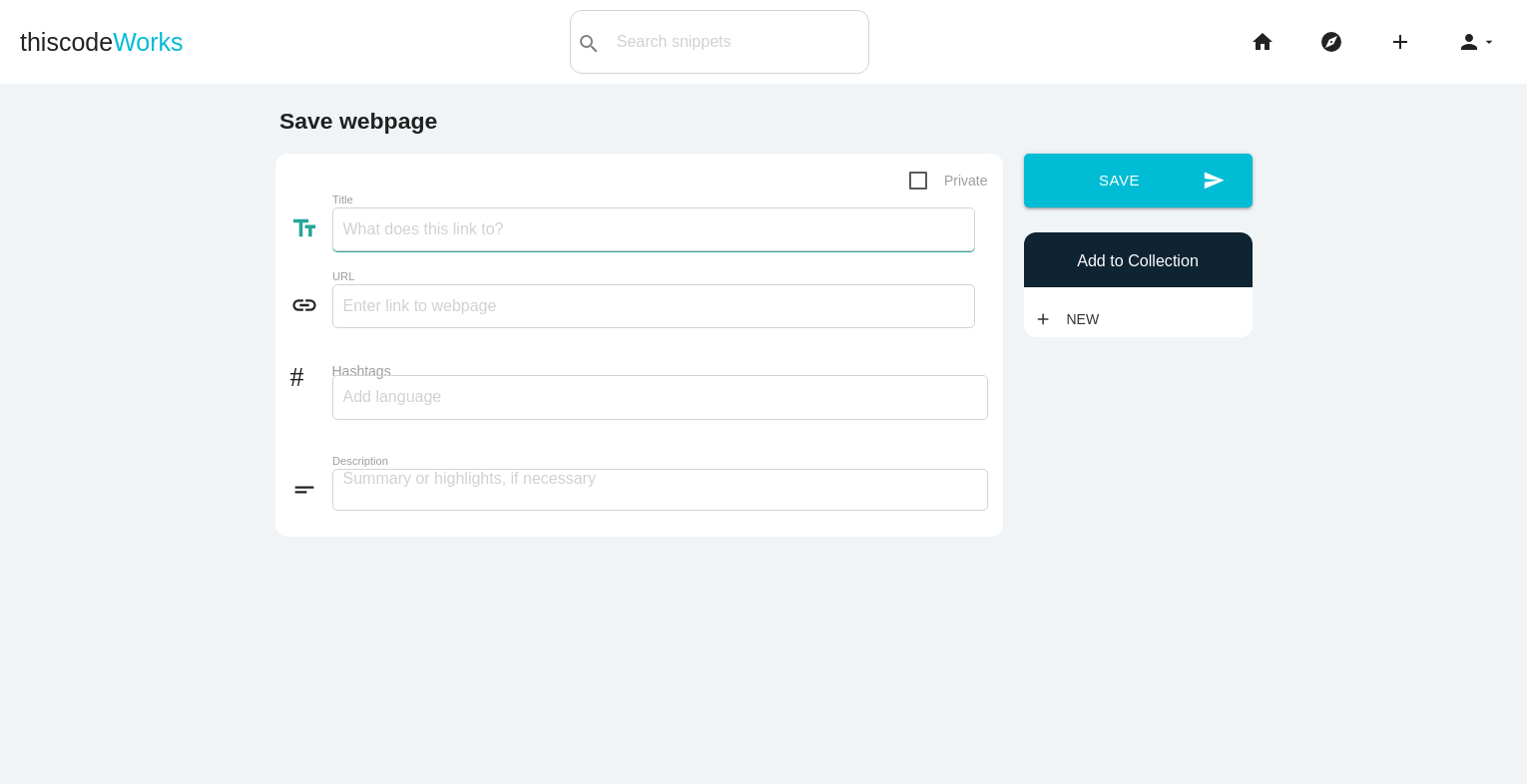 paste on "The Future of P2P Crypto Exchanges: Trends and Innovations" 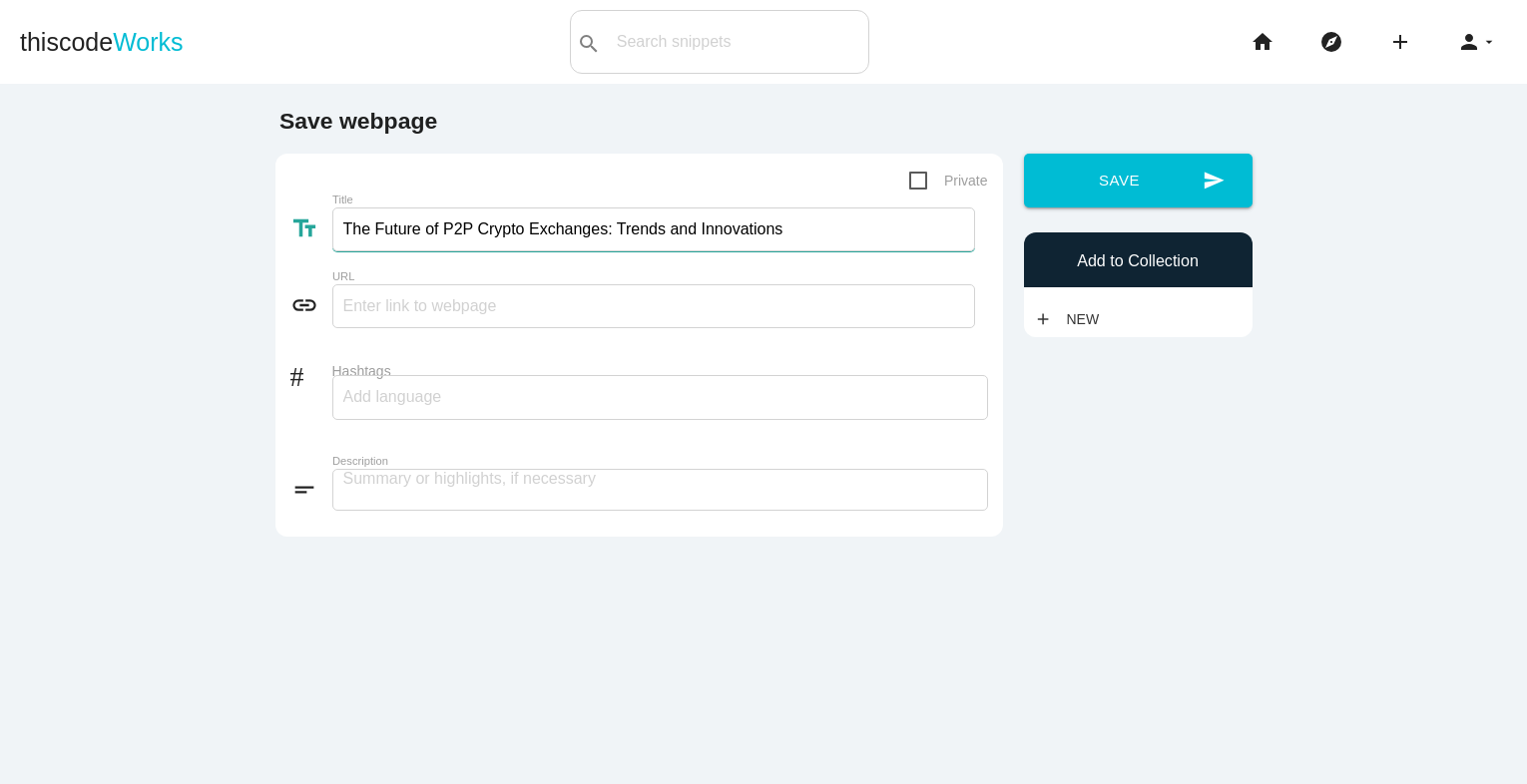 type on "The Future of P2P Crypto Exchanges: Trends and Innovations" 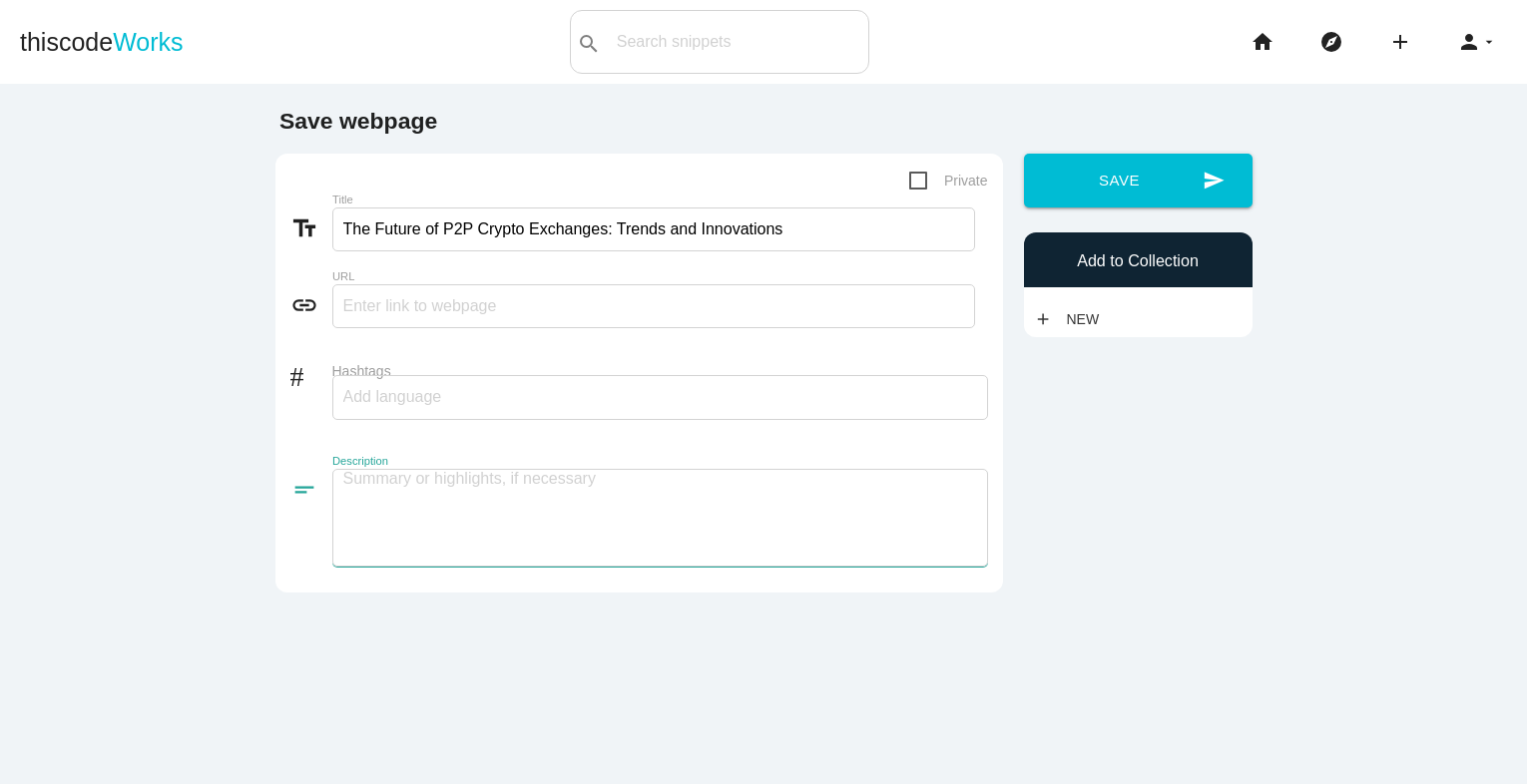 click at bounding box center (660, 518) 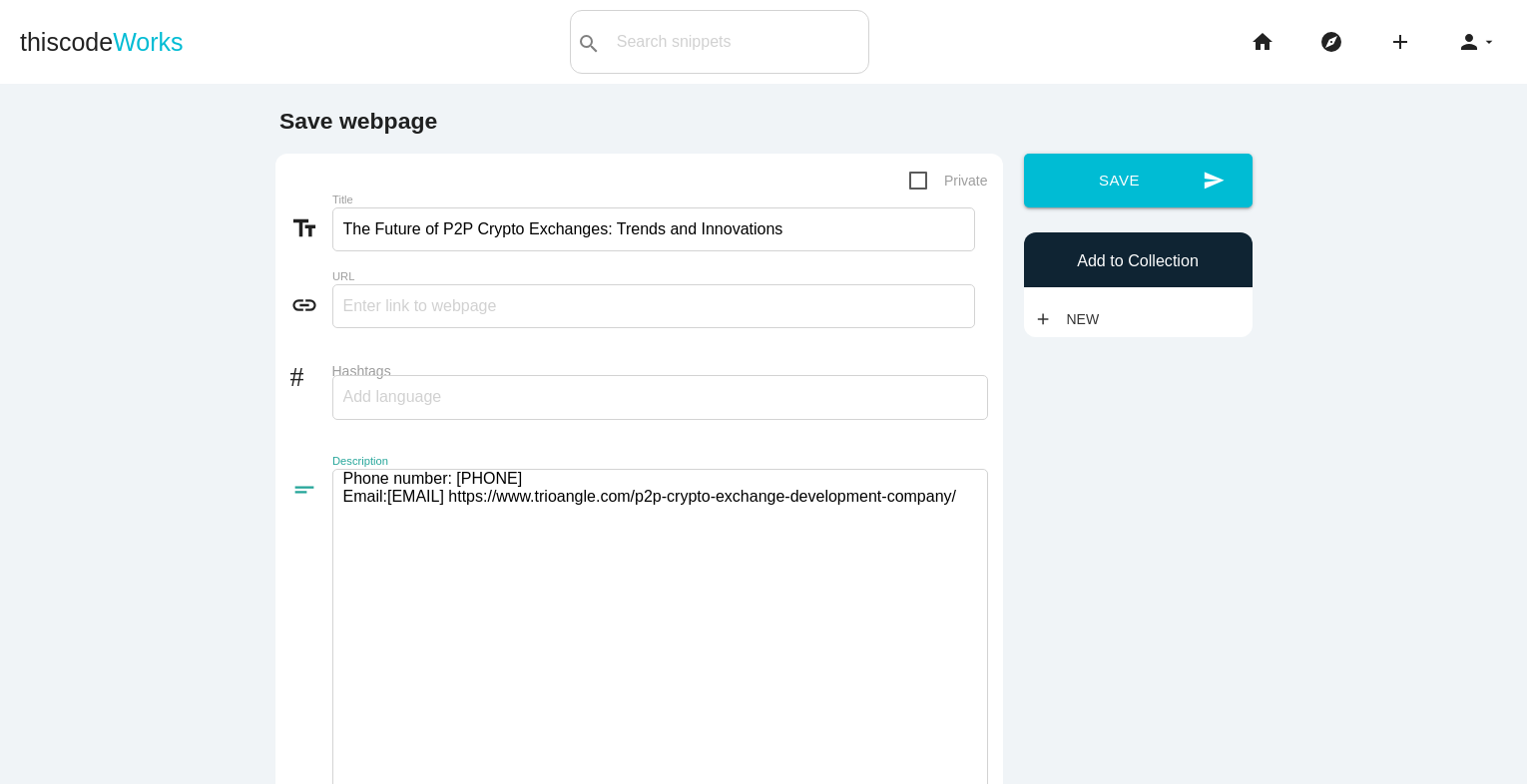 scroll, scrollTop: 2, scrollLeft: 0, axis: vertical 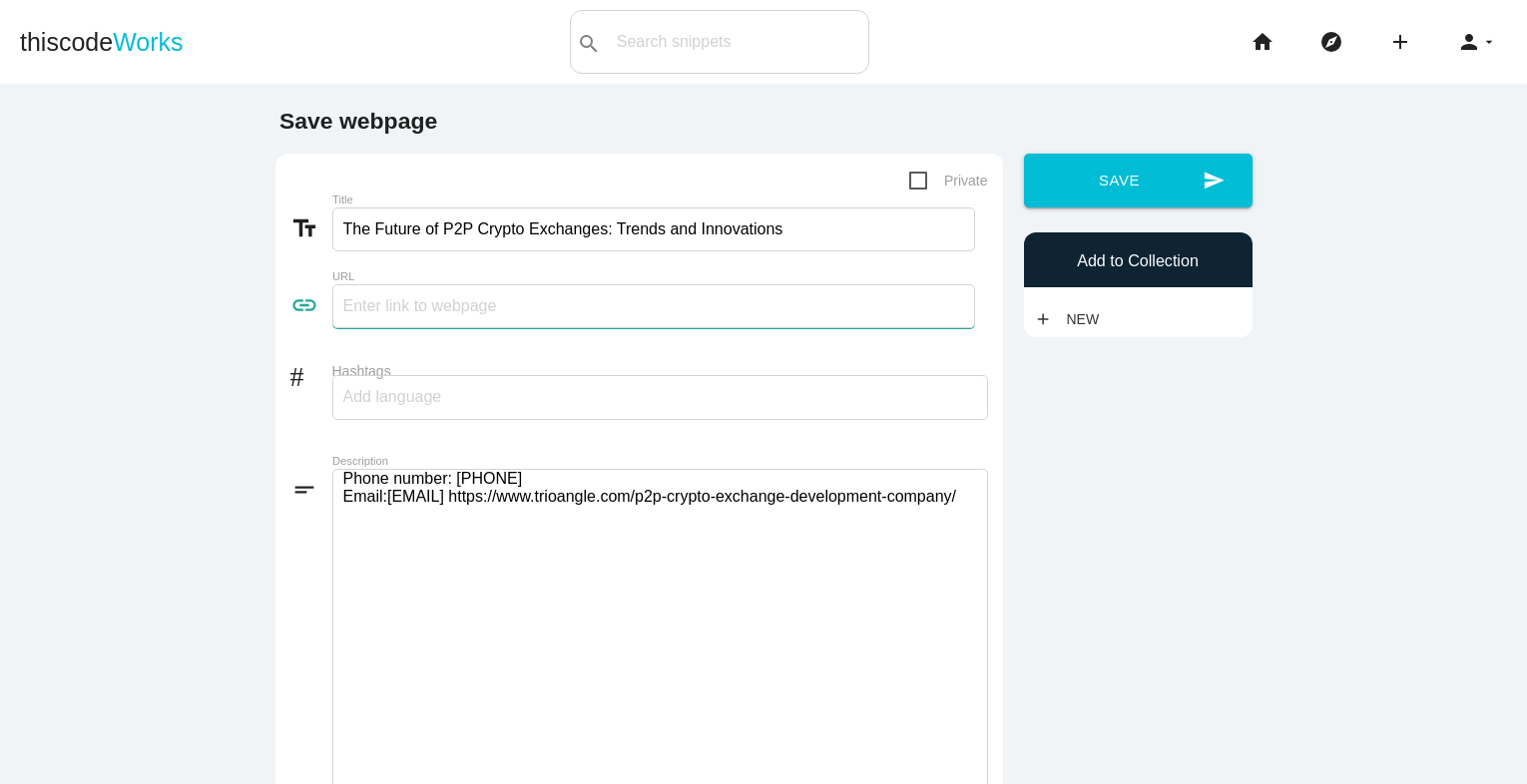 click at bounding box center (654, 306) 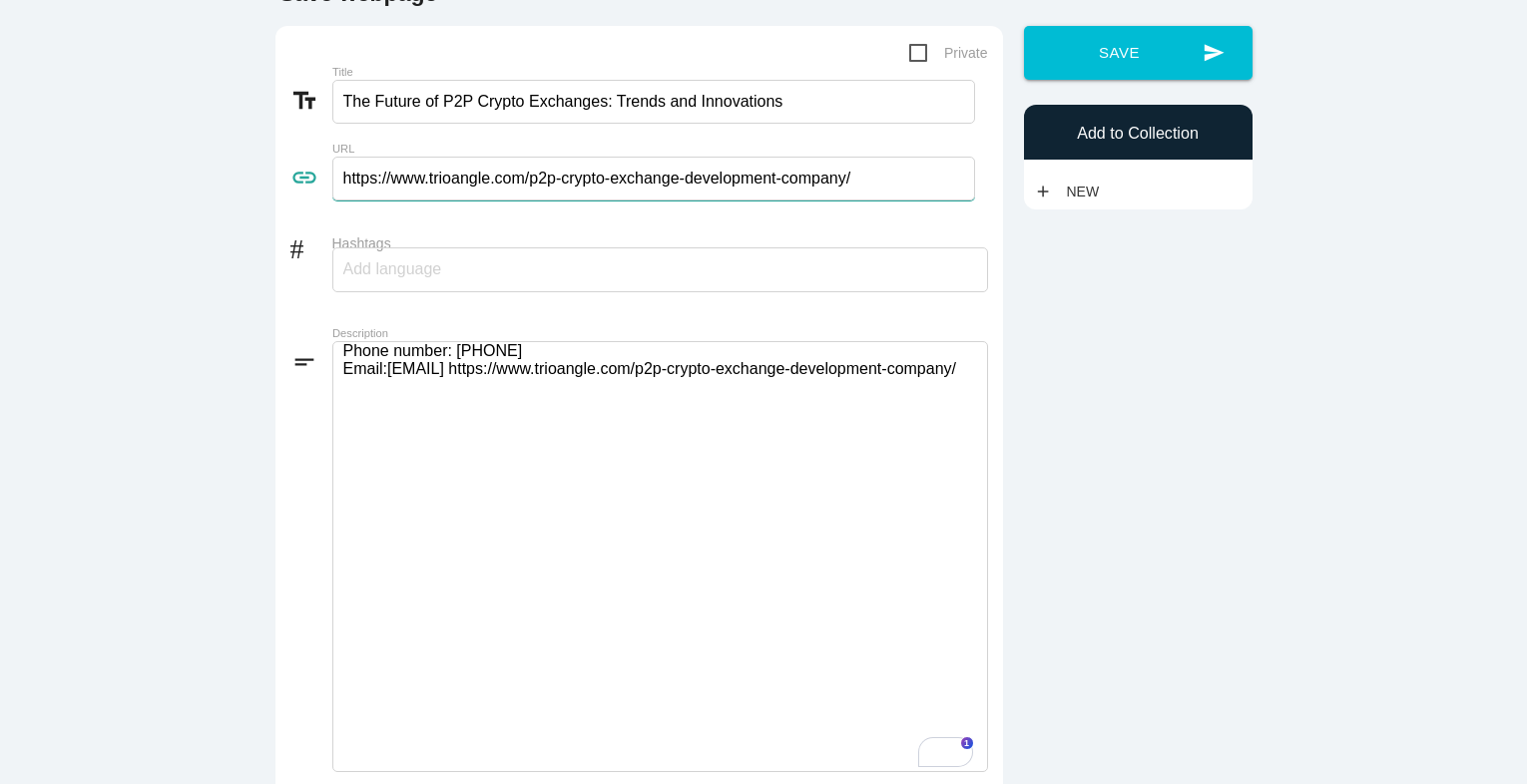 scroll, scrollTop: 254, scrollLeft: 0, axis: vertical 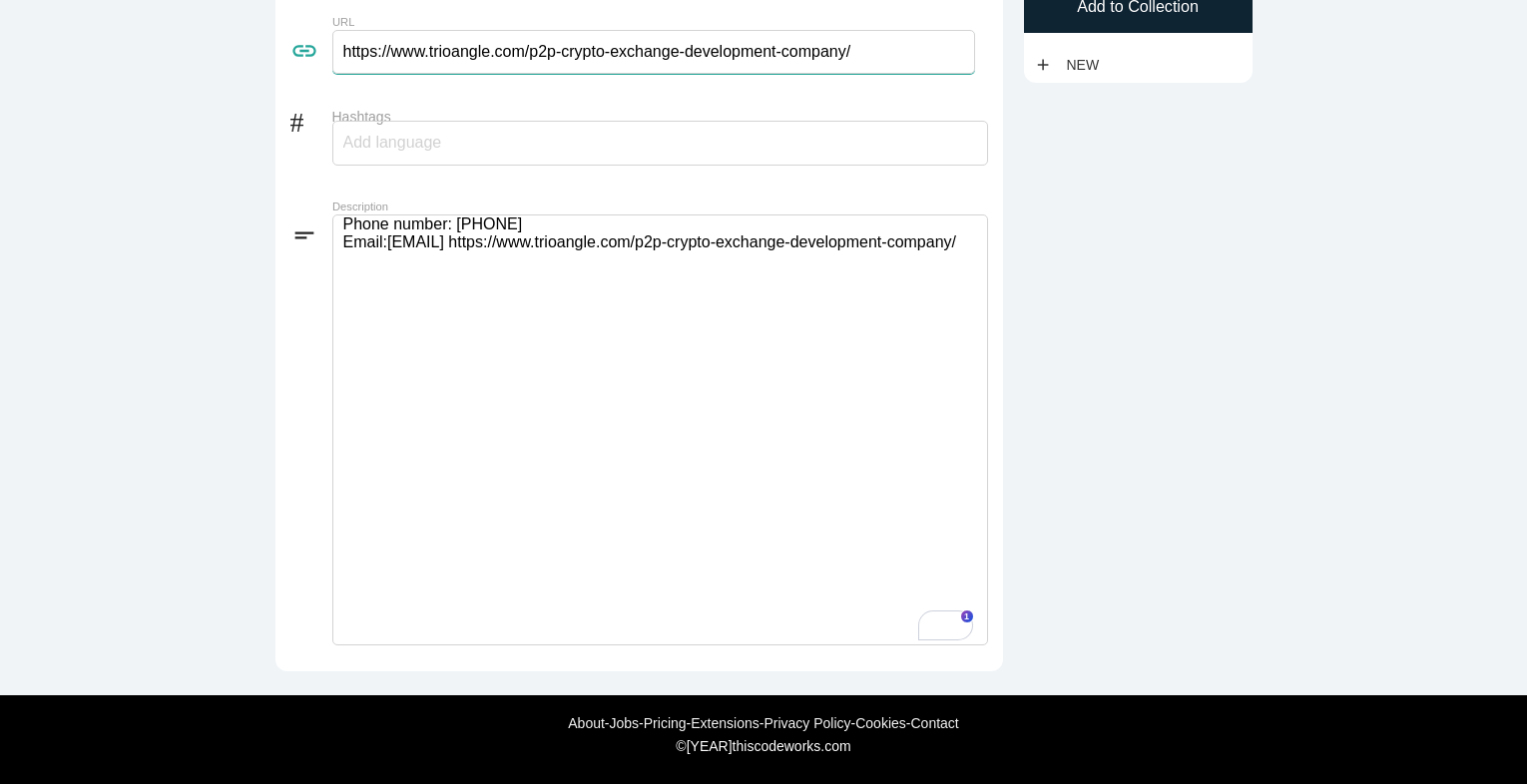 type on "https://www.trioangle.com/p2p-crypto-exchange-development-company/" 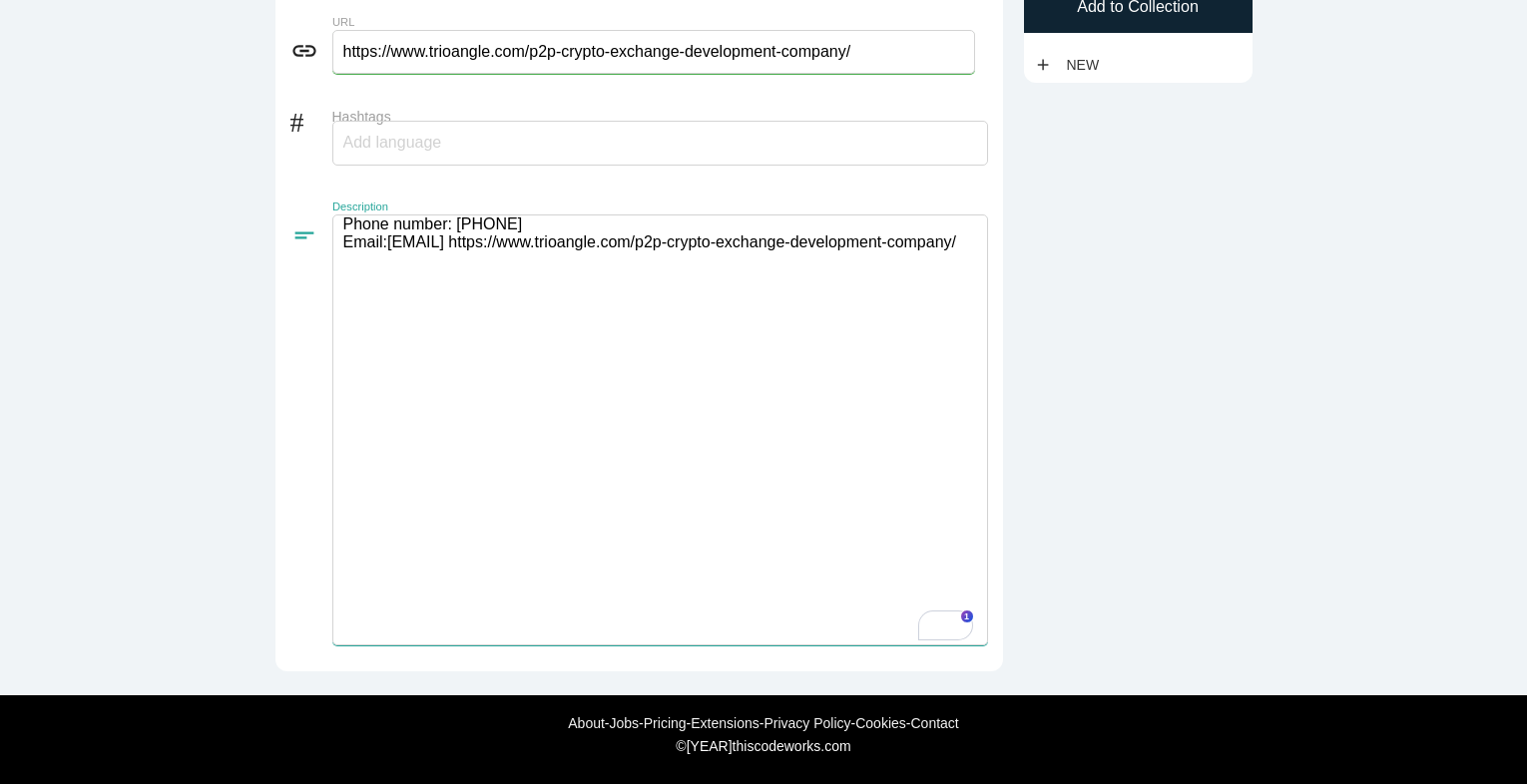drag, startPoint x: 572, startPoint y: 603, endPoint x: 585, endPoint y: 619, distance: 20.615528 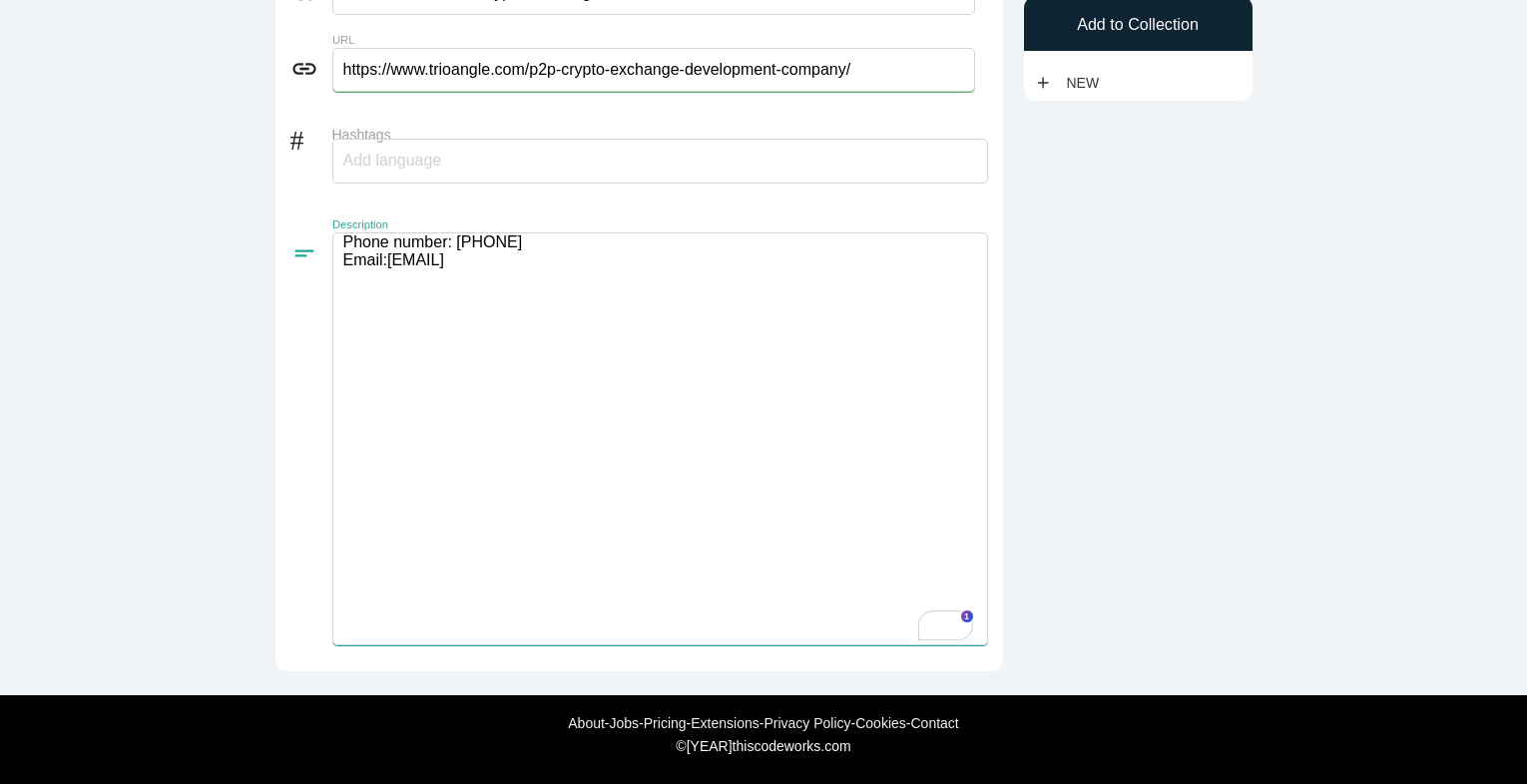 scroll, scrollTop: 0, scrollLeft: 0, axis: both 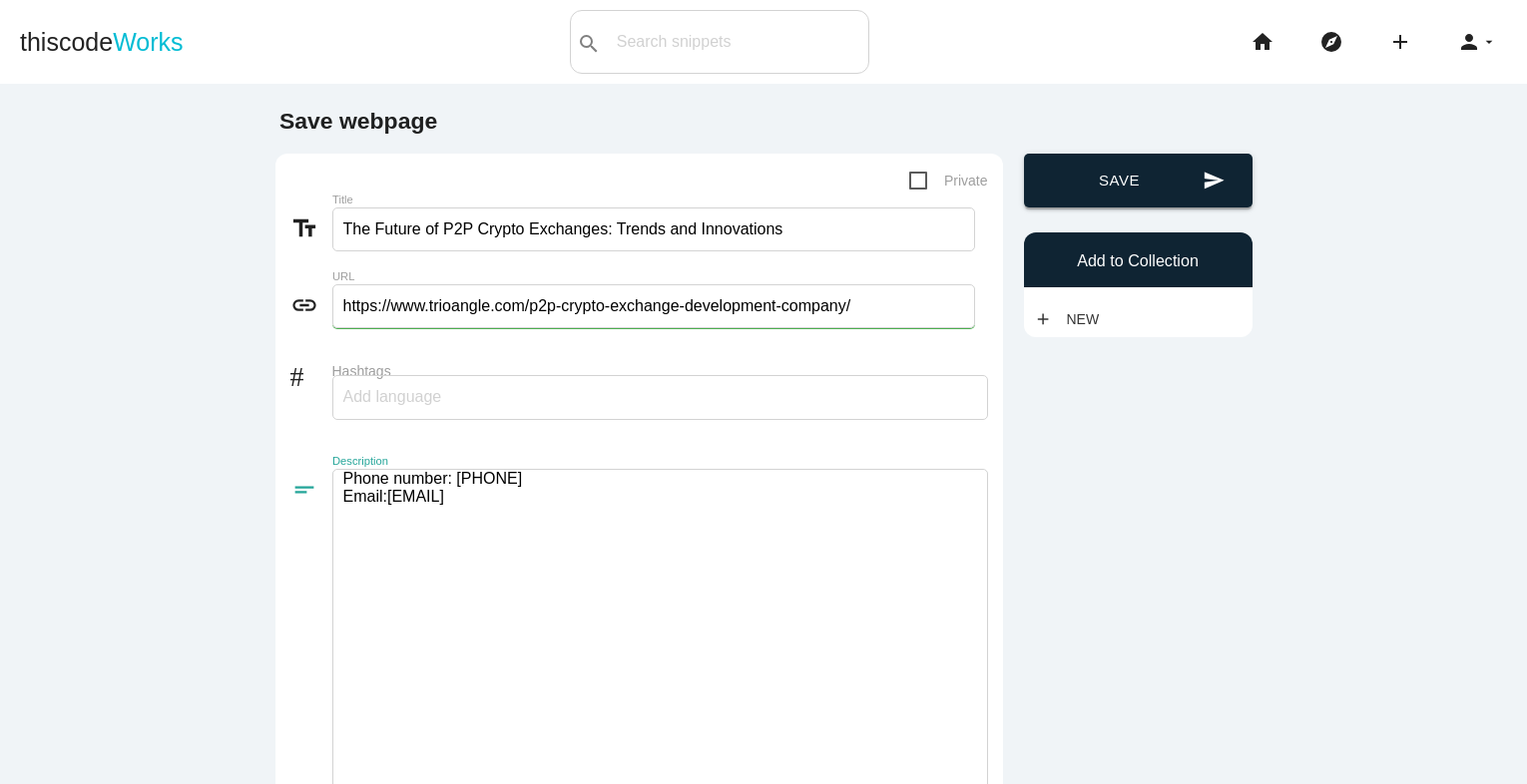 type on "Peer-to-peer (P2P) cryptocurrency exchanges, which allow users to engage directly with one another without the need for middlemen, are completely changing how consumers trade digital assets. This concept is a desirable substitute for conventional centralized exchanges since it provides more control over funds, reduced fees, and more privacy. The function of a P2P Crypto Exchange Development Company, which creates safe, effective platforms suited to these particular trading requirements, is at the center of this evolution. Several important developments and trends will shape the future of P2P exchanges. Multi-signature wallets and escrow services are examples of enhanced security measures that are becoming commonplace to shield consumers from fraud. Furthermore, incorporating AI-powered dispute resolution tools facilitates the speedy and equitable settlement of disputes. Blockchain-based identity verification is another invention that strikes a balance between privacy and adherence to laws like KYC/AML. By ..." 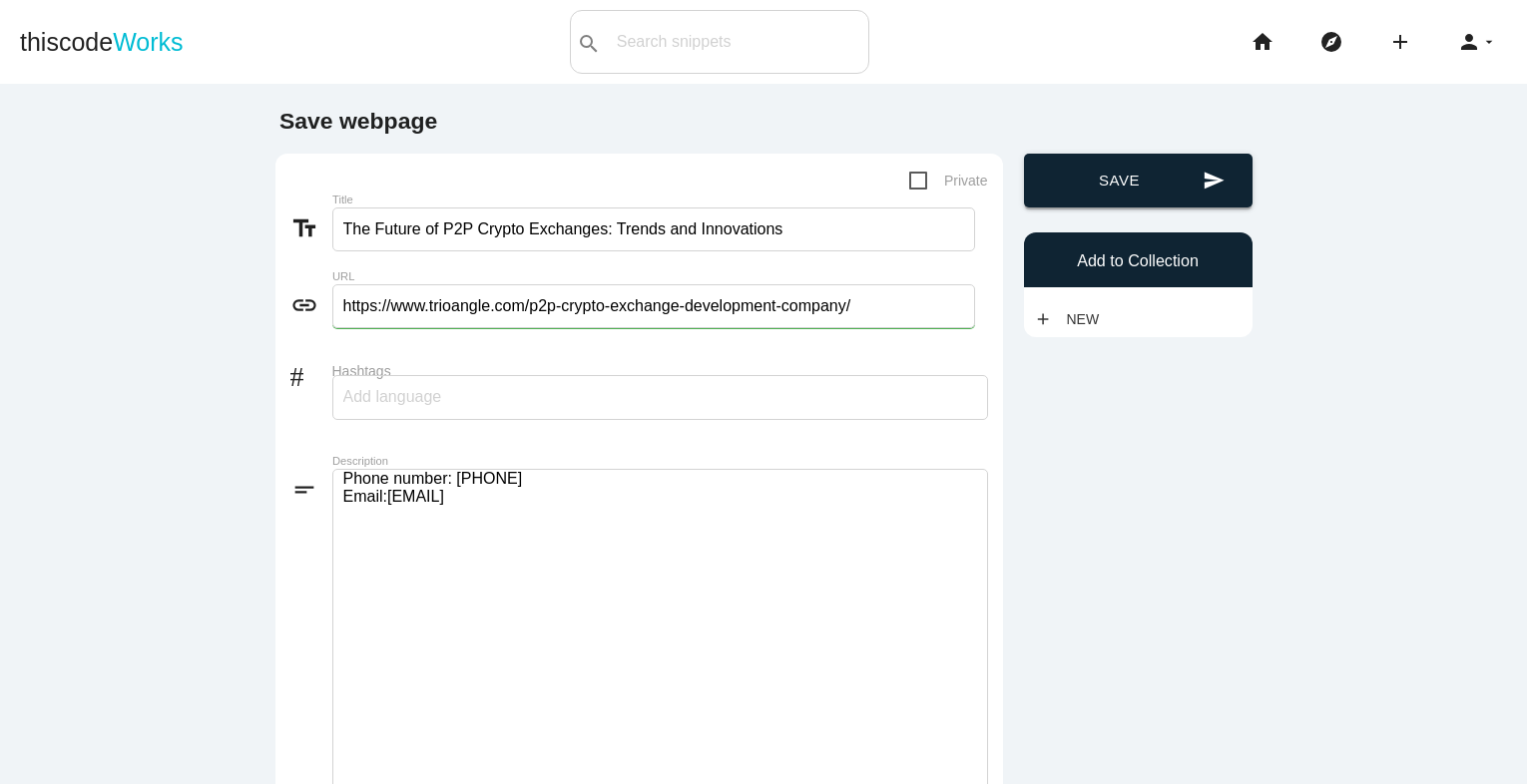 click on "send Save" at bounding box center (1138, 181) 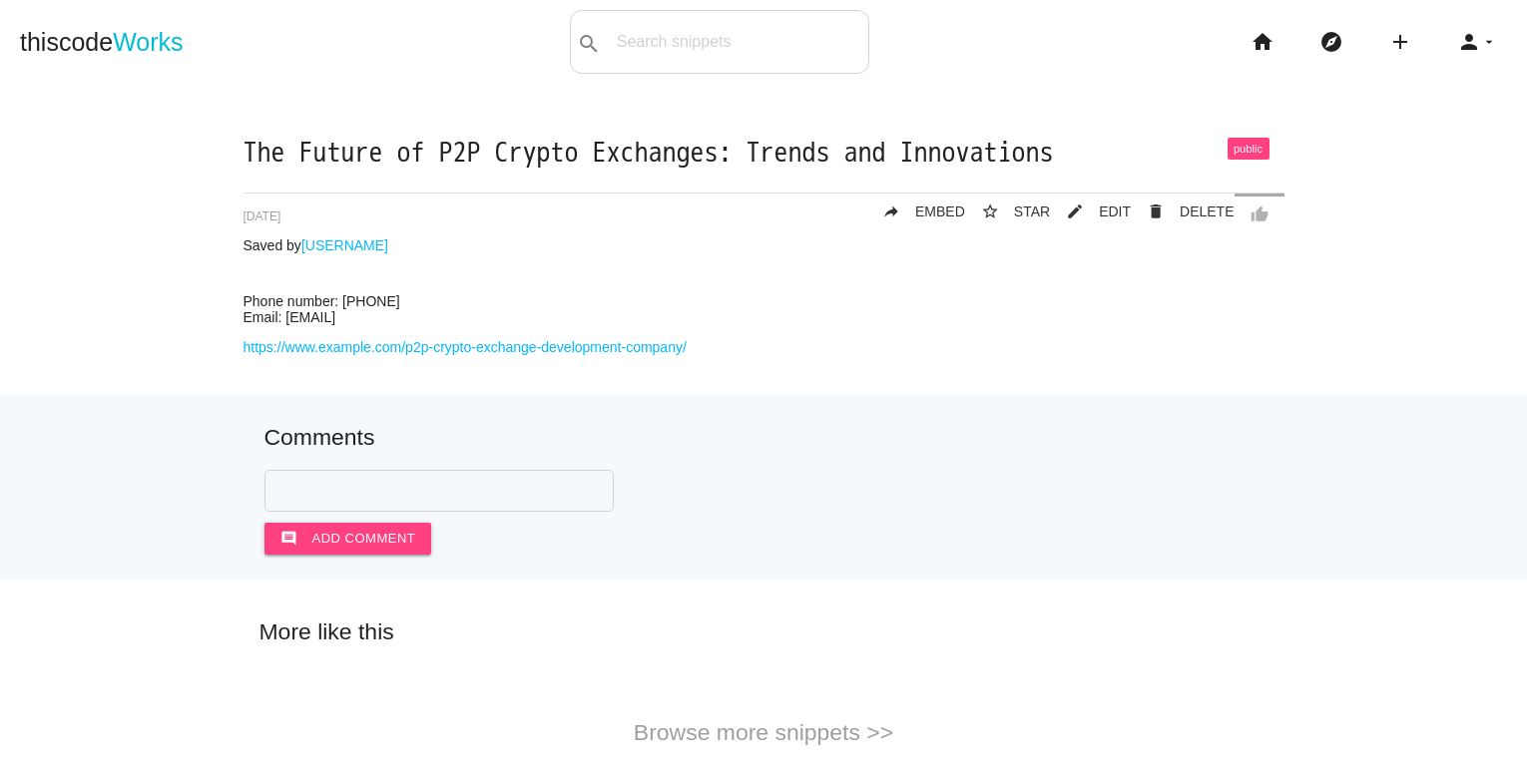 scroll, scrollTop: 0, scrollLeft: 0, axis: both 